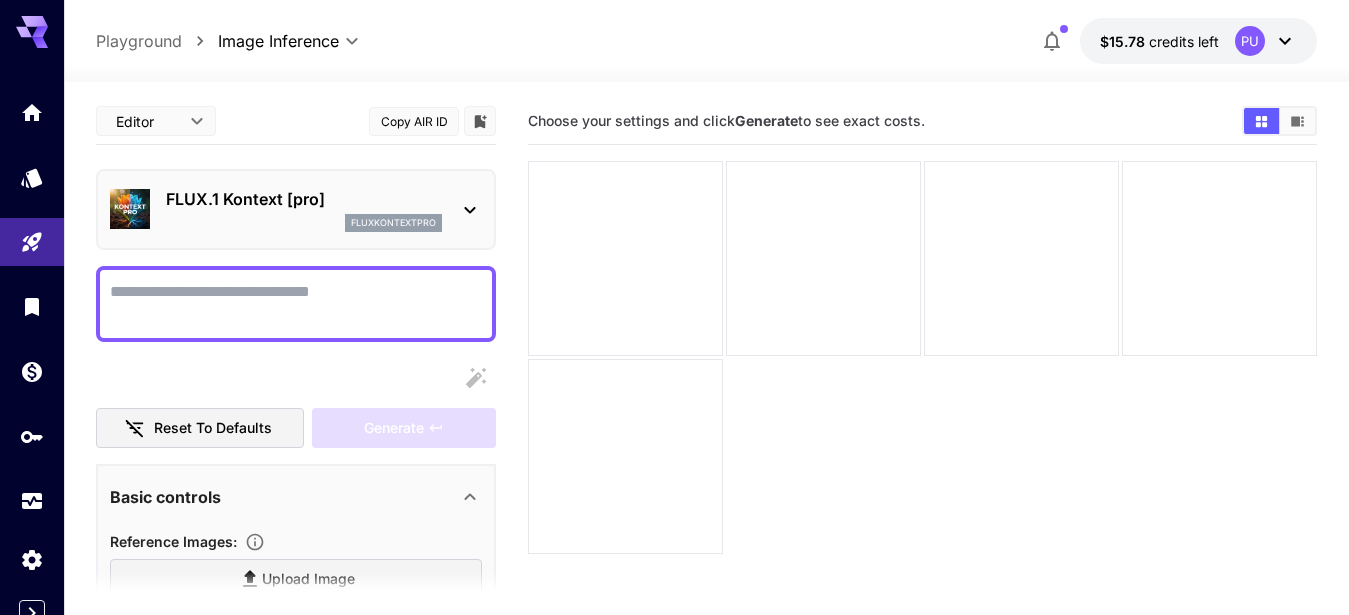scroll, scrollTop: 0, scrollLeft: 0, axis: both 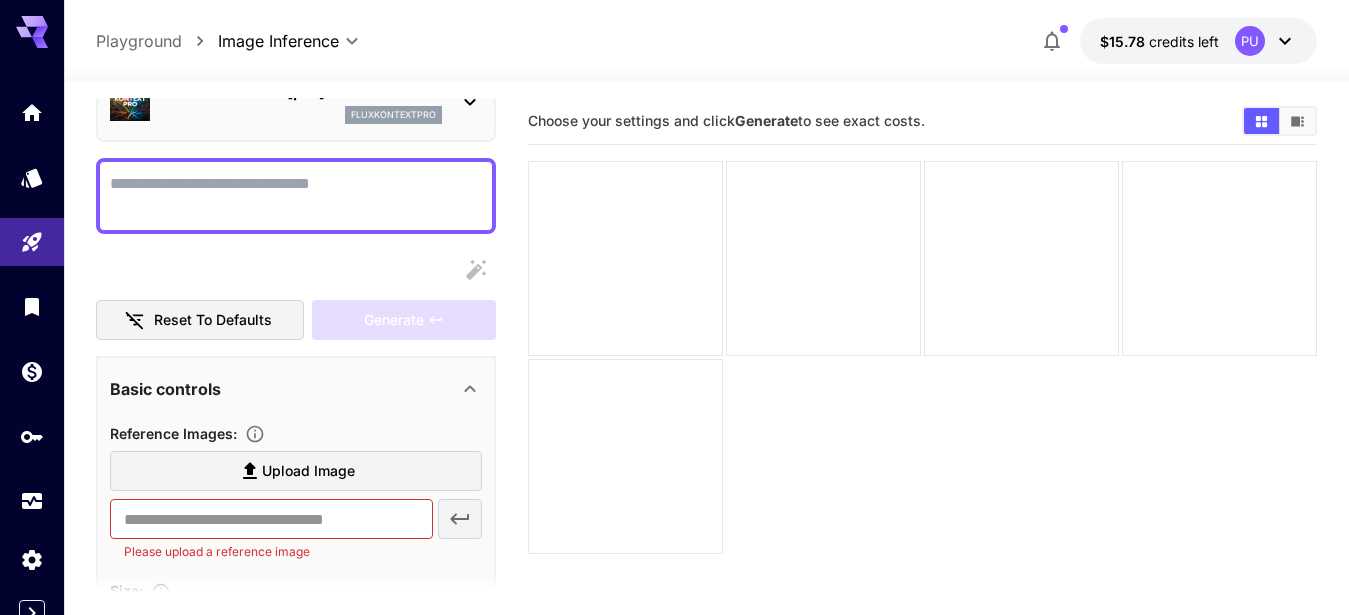 click on "Upload Image" at bounding box center (308, 471) 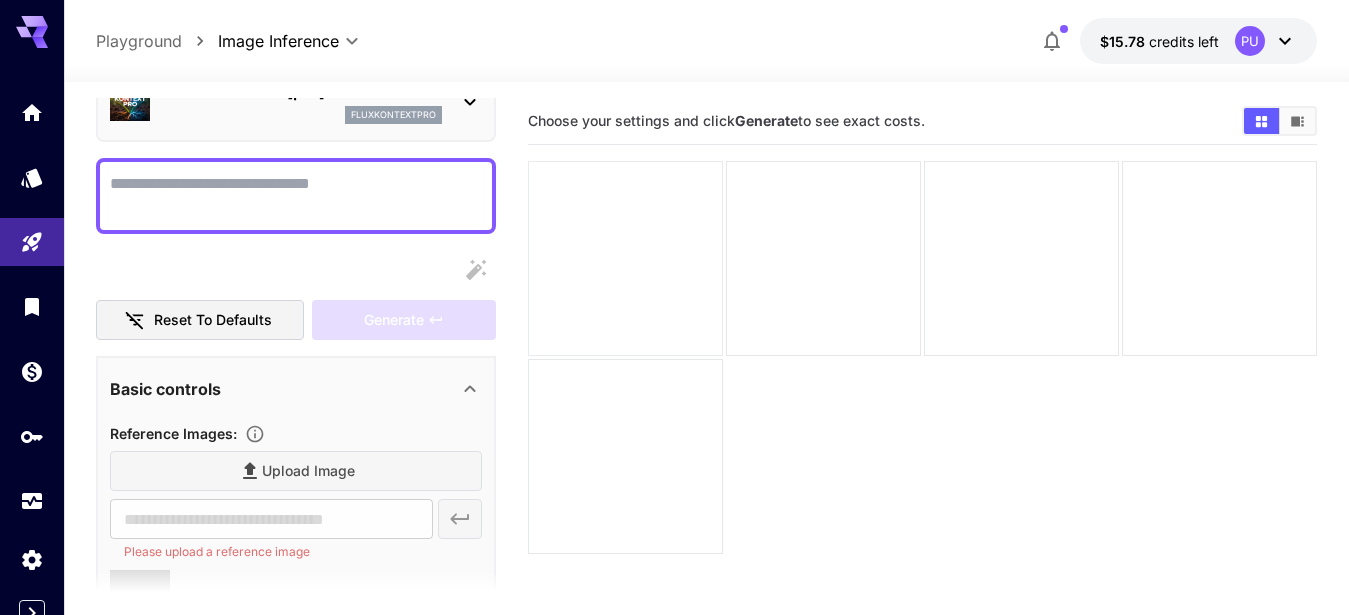 type on "**********" 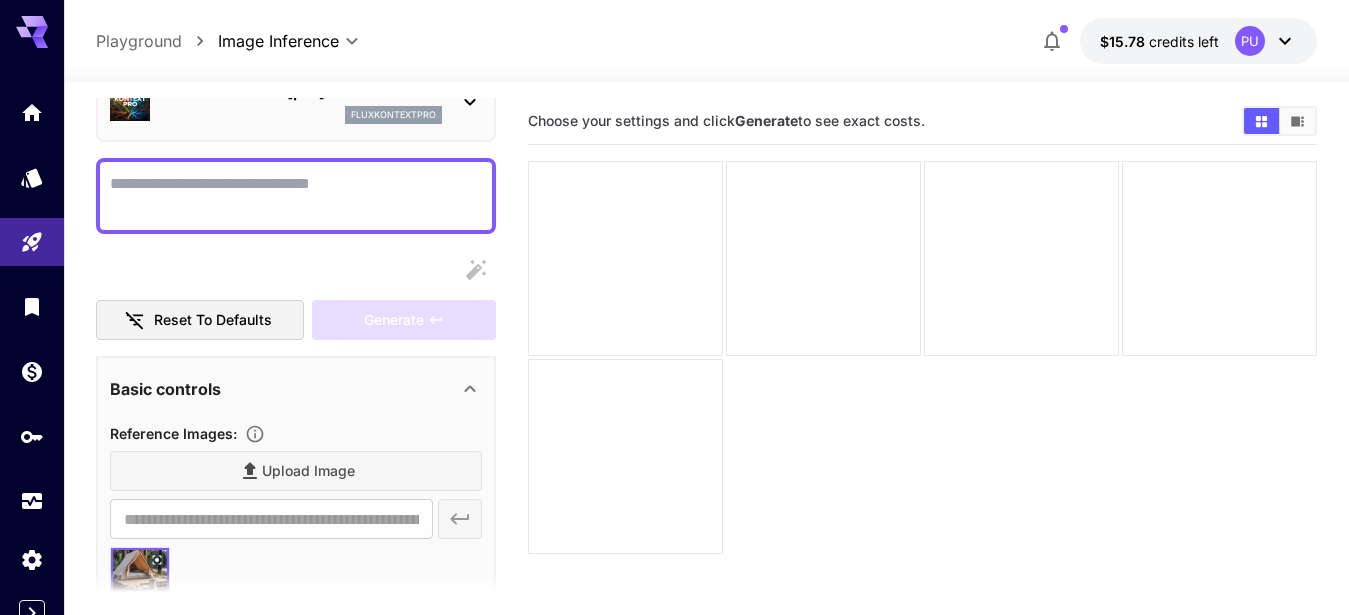 click on "Display cost in response" at bounding box center (296, 196) 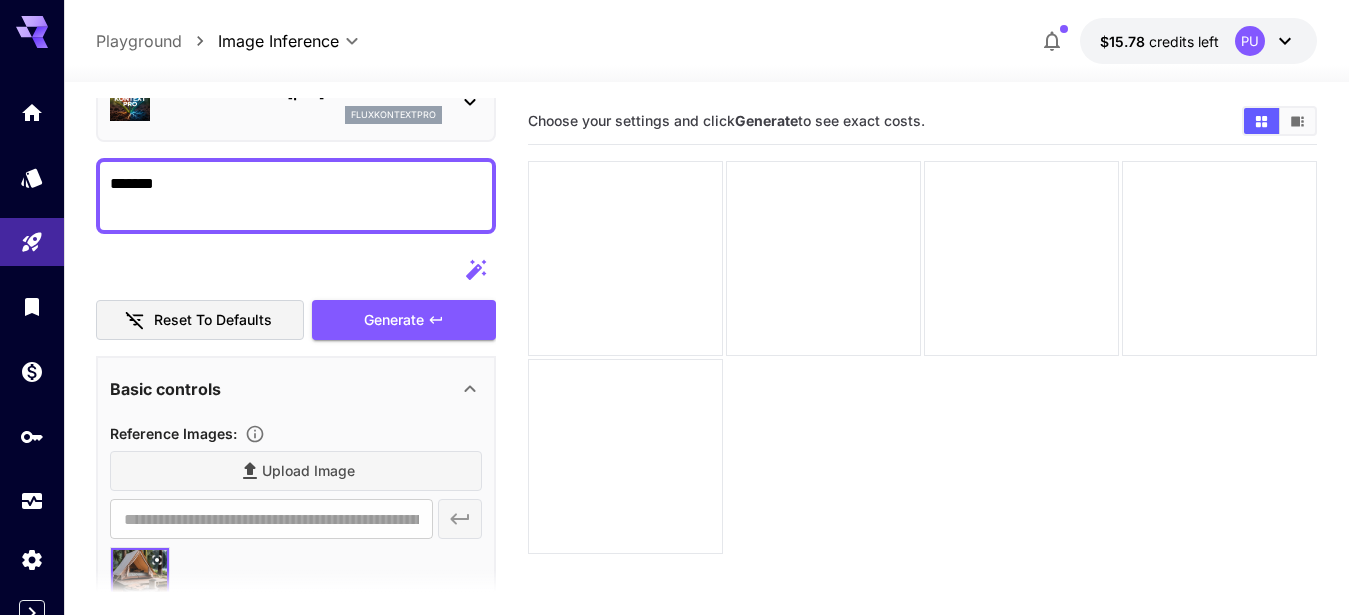 paste on "**********" 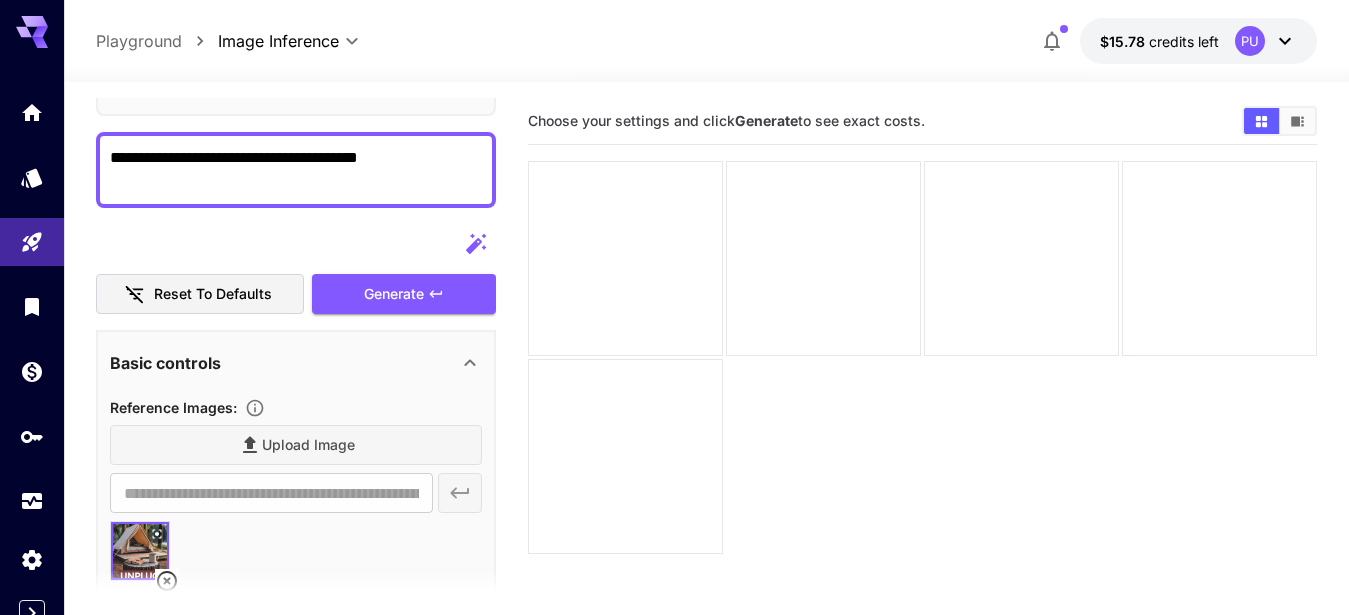 scroll, scrollTop: 131, scrollLeft: 0, axis: vertical 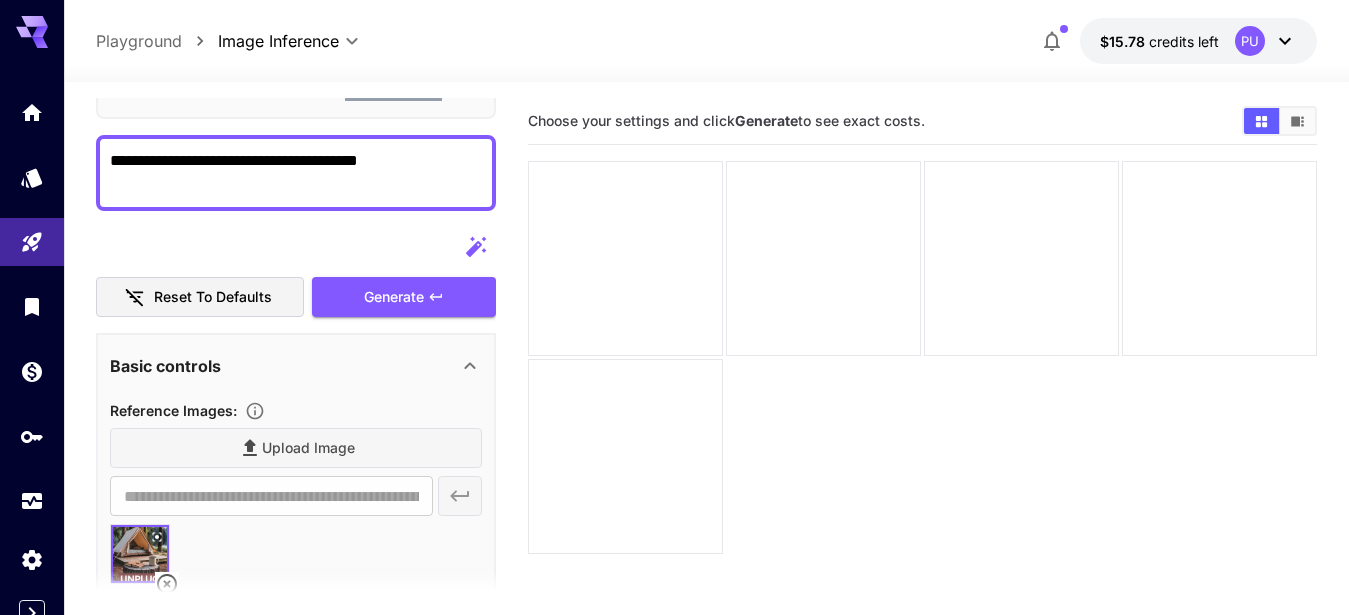 click on "**********" at bounding box center [287, 173] 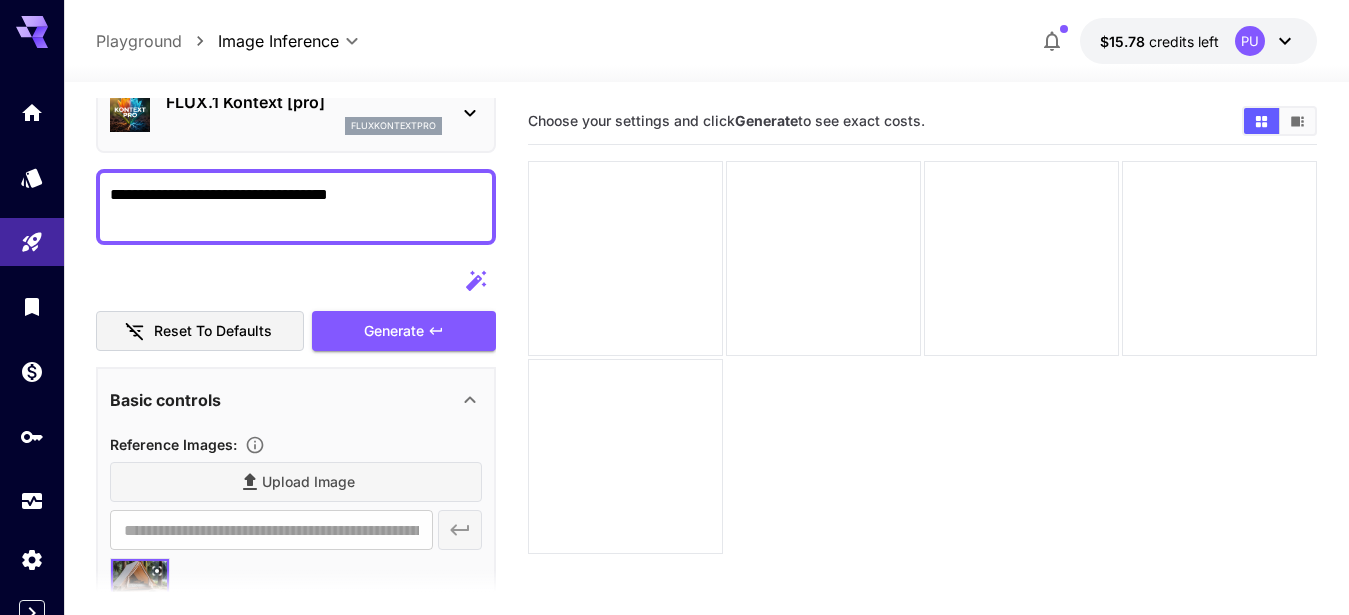 scroll, scrollTop: 39, scrollLeft: 0, axis: vertical 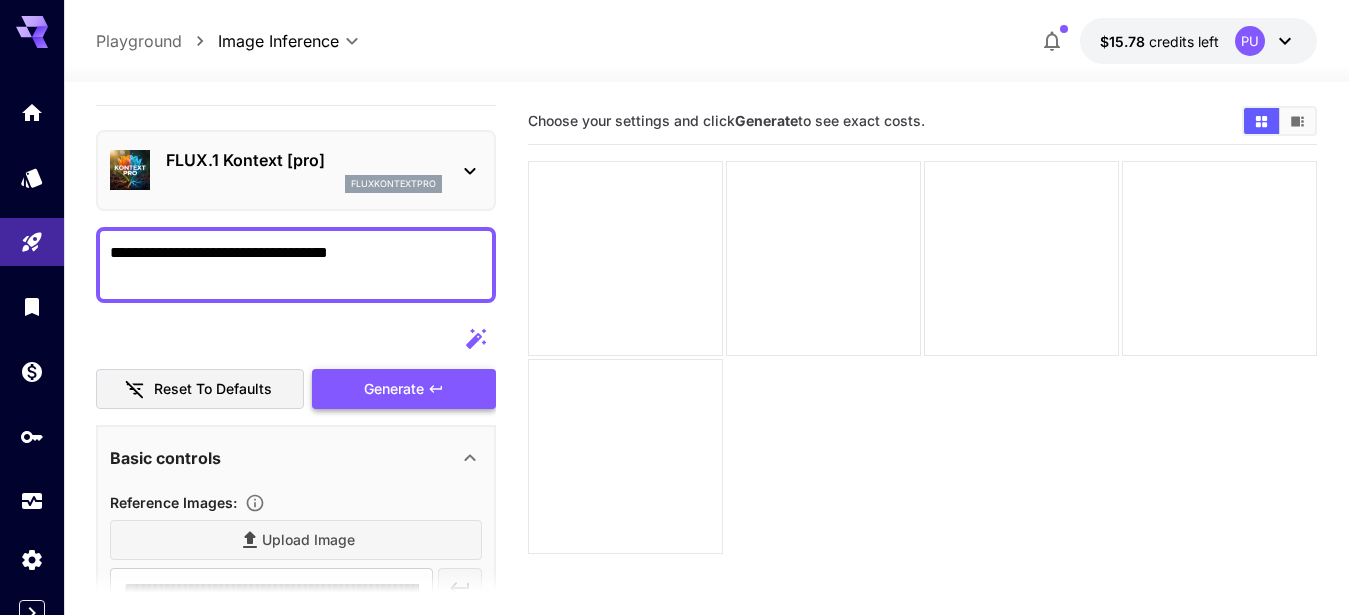 type on "**********" 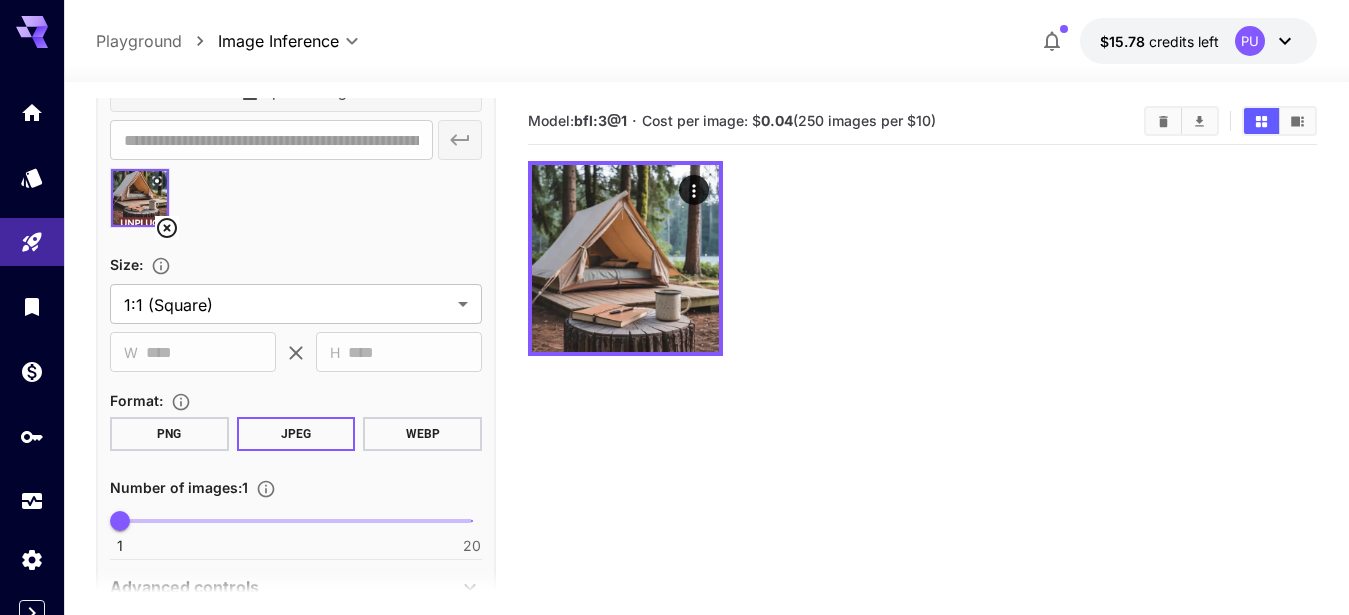 scroll, scrollTop: 501, scrollLeft: 0, axis: vertical 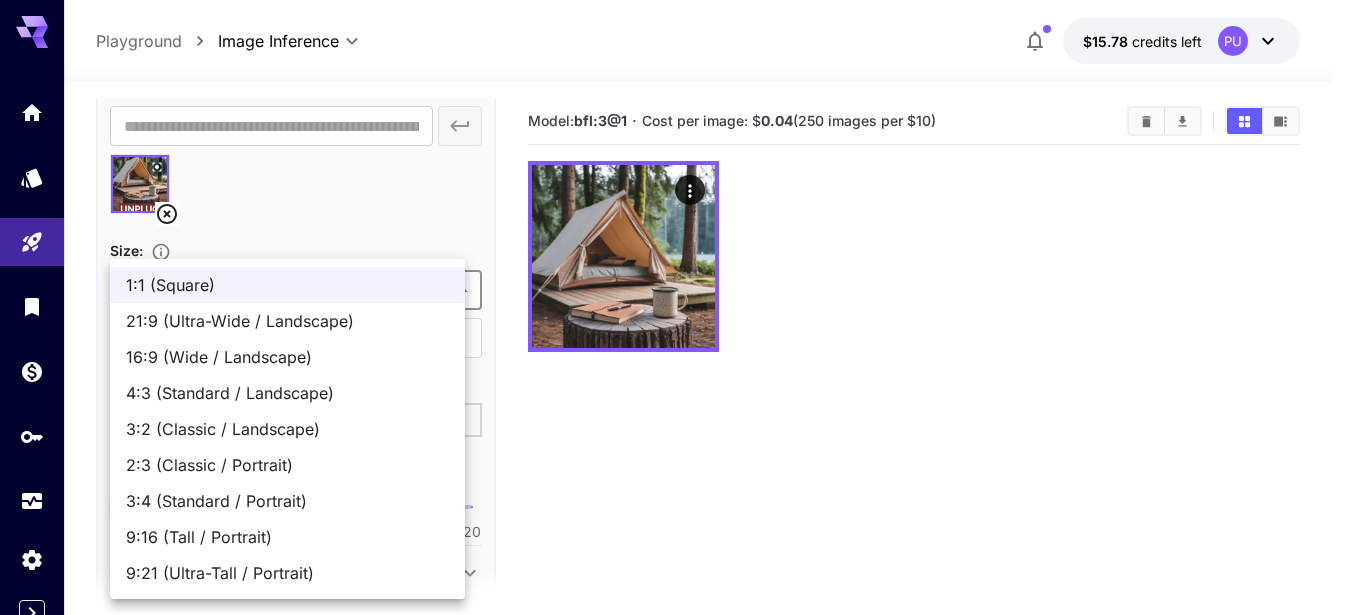 click on "**********" at bounding box center (674, 386) 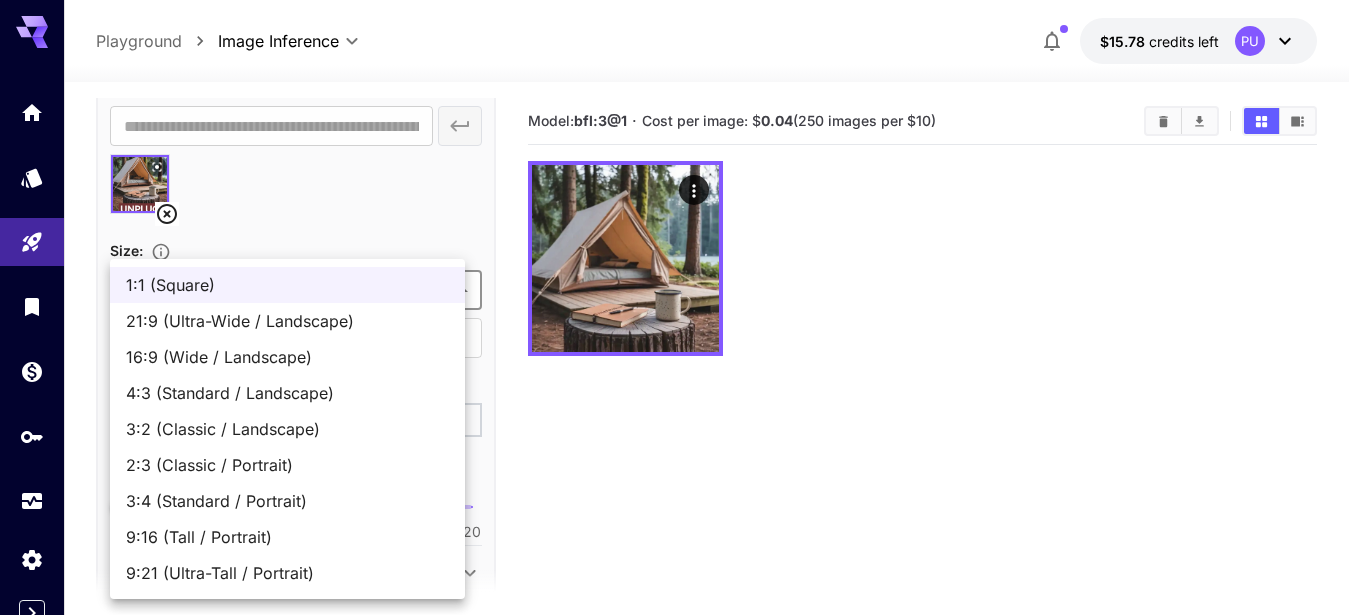 click on "9:16 (Tall / Portrait)" at bounding box center [287, 537] 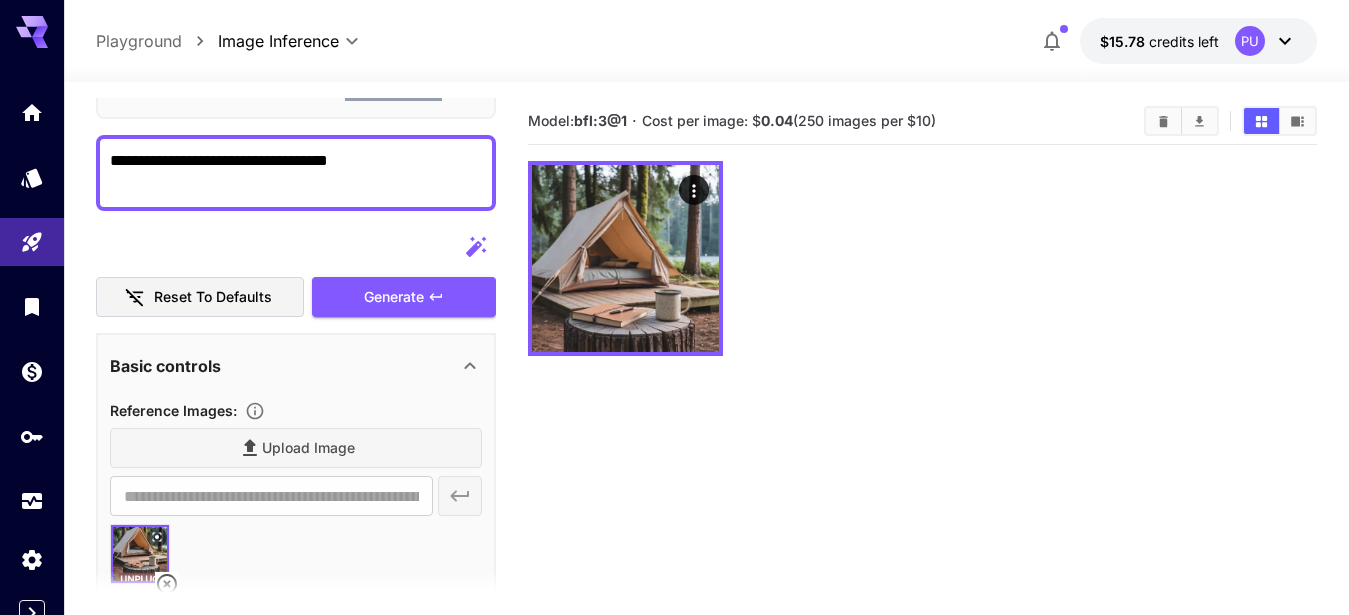 scroll, scrollTop: 109, scrollLeft: 0, axis: vertical 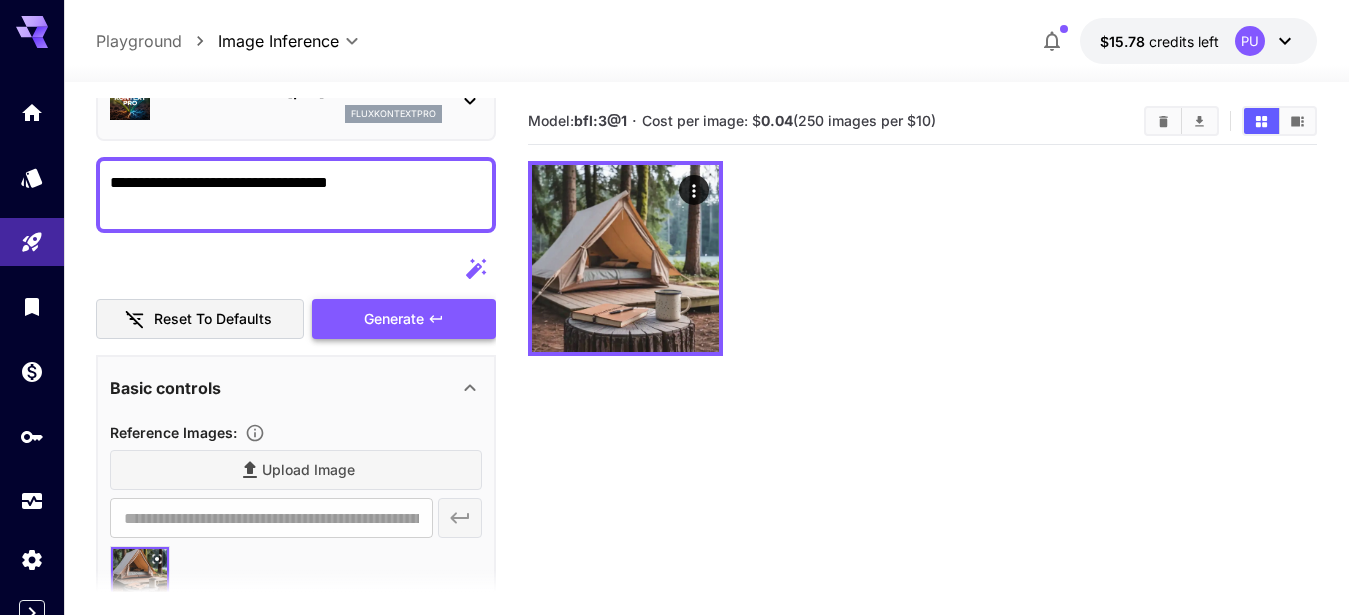 click on "Generate" at bounding box center [394, 319] 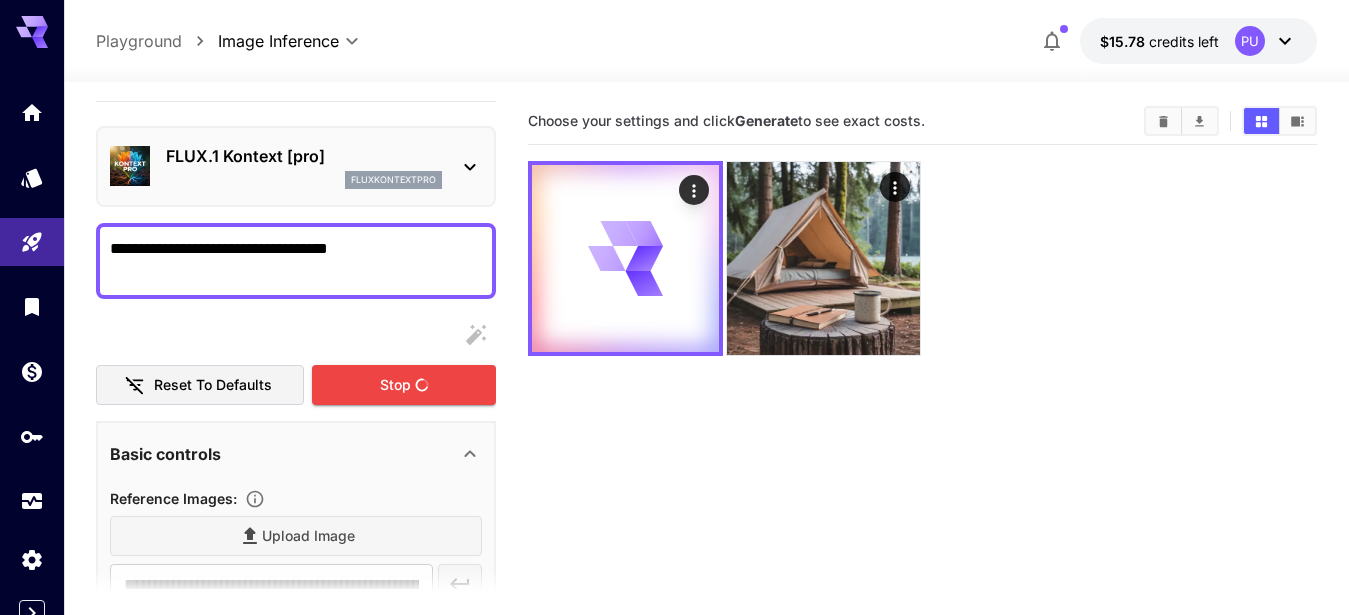 scroll, scrollTop: 41, scrollLeft: 0, axis: vertical 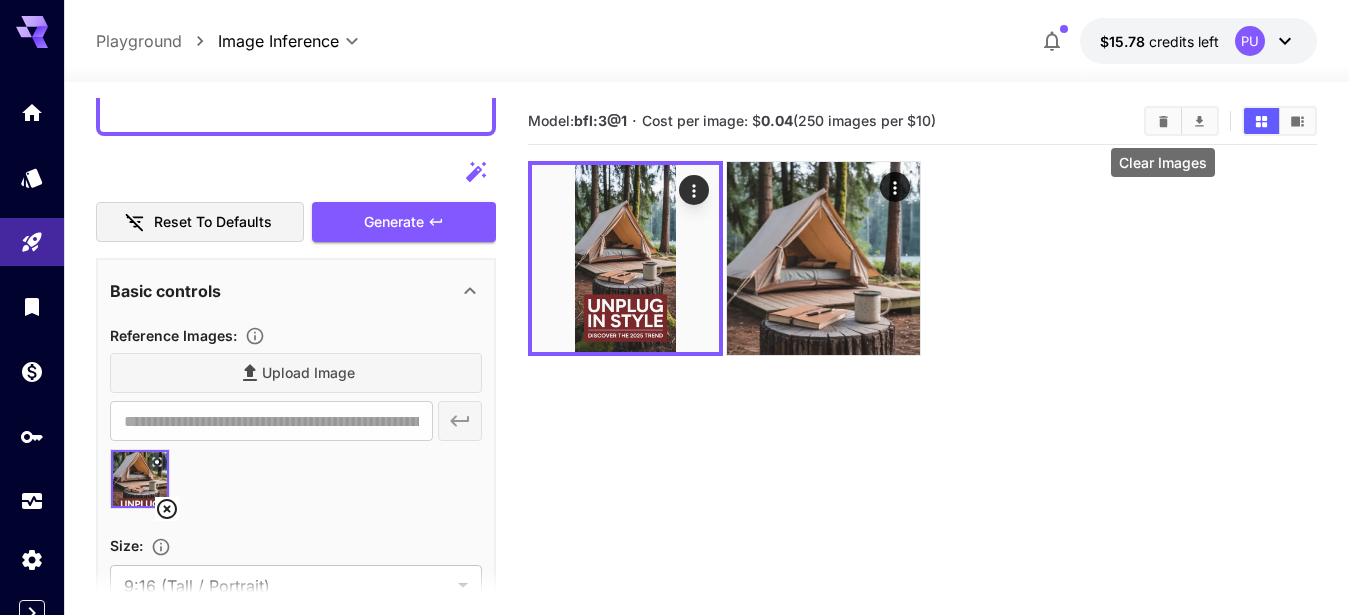click 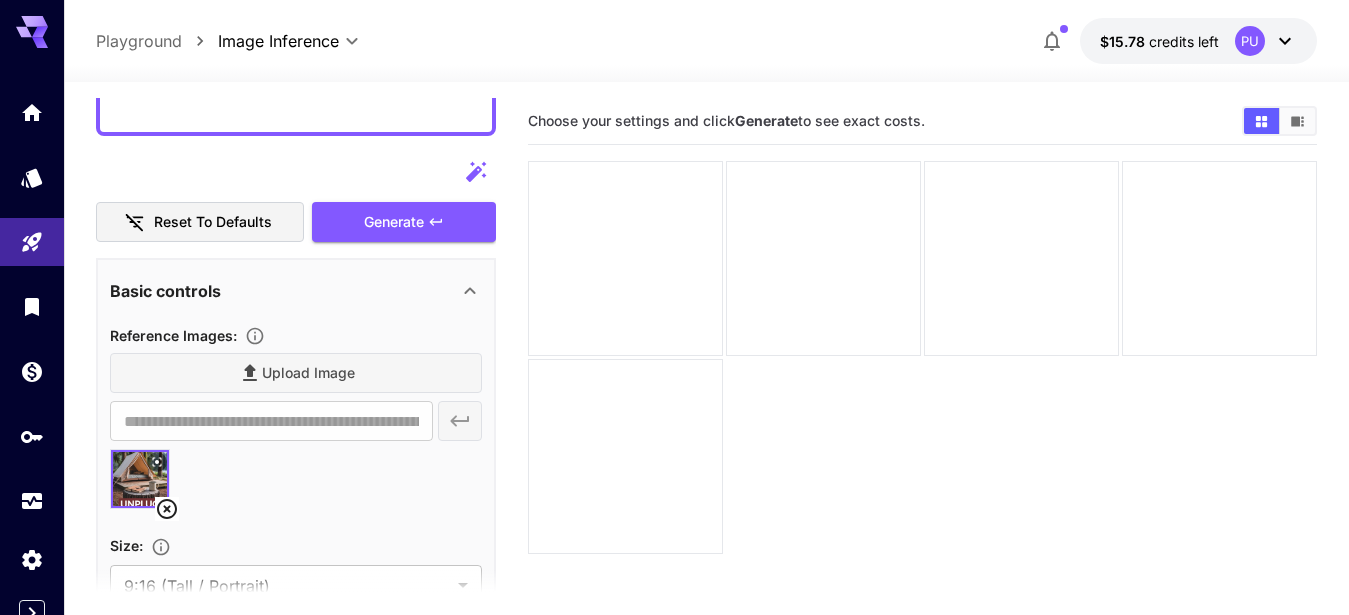 click 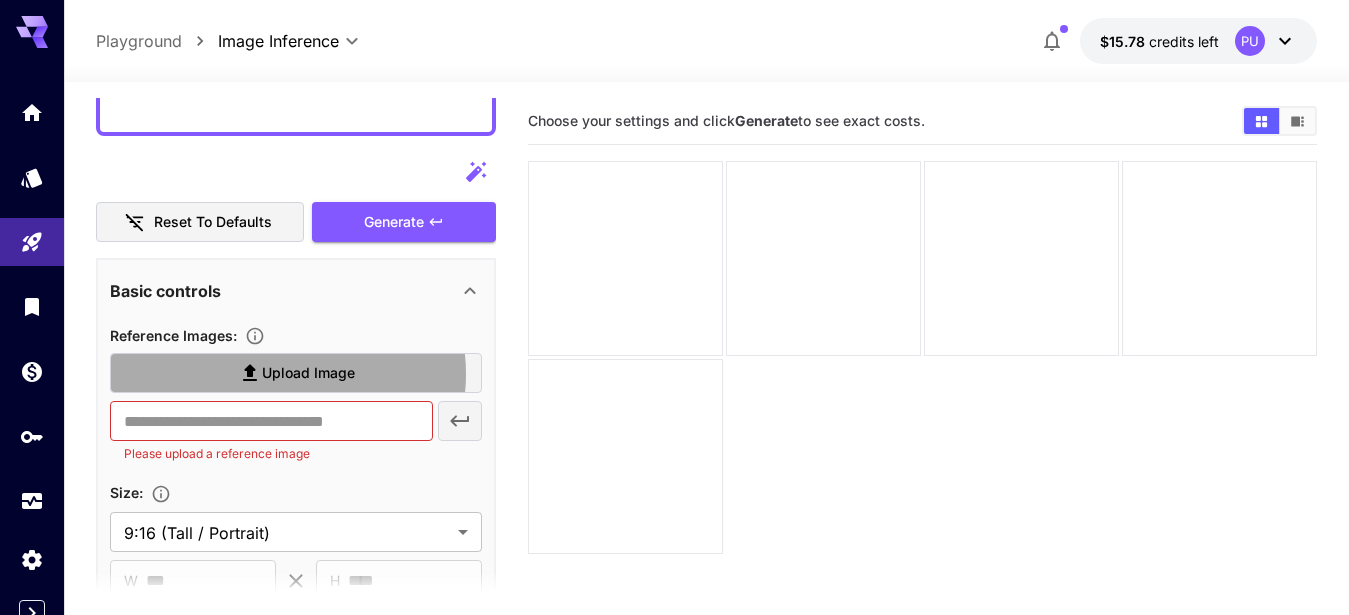 click on "Upload Image" at bounding box center [308, 373] 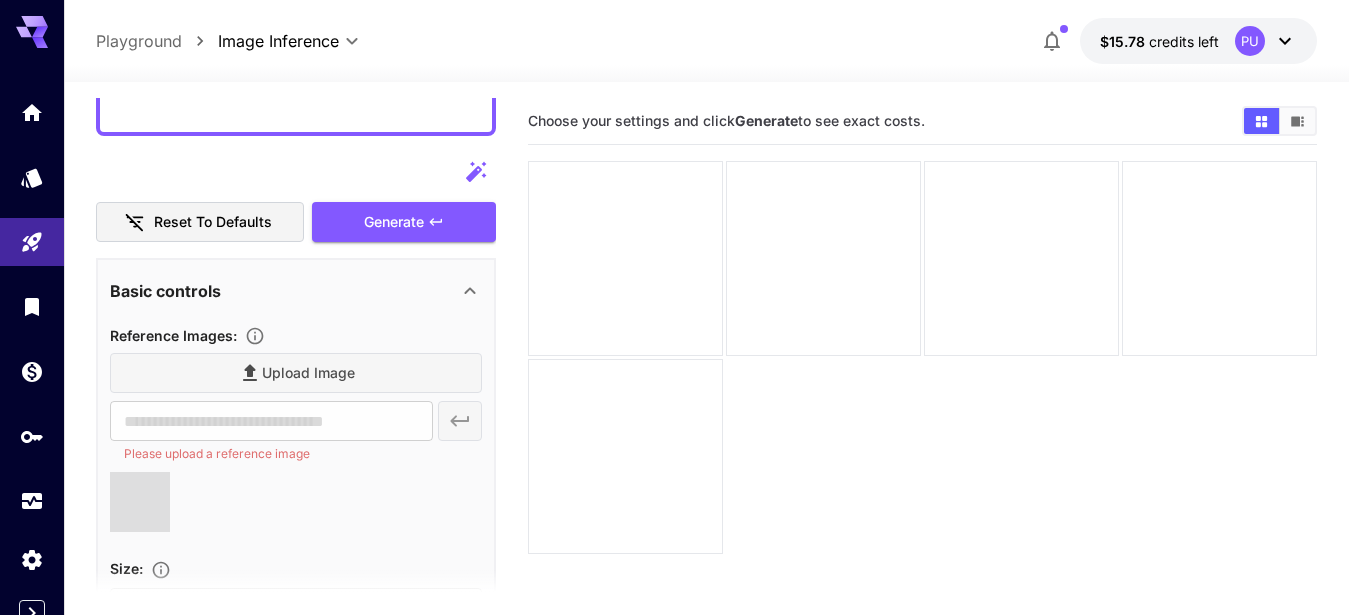 type on "**********" 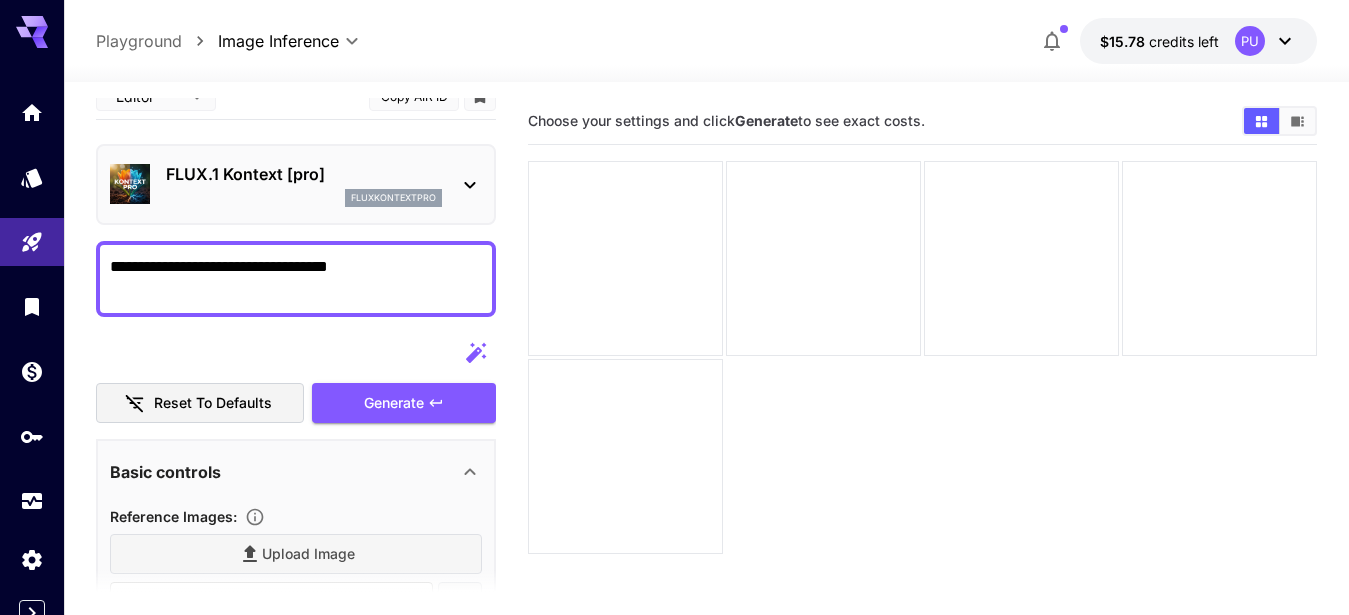 scroll, scrollTop: 23, scrollLeft: 0, axis: vertical 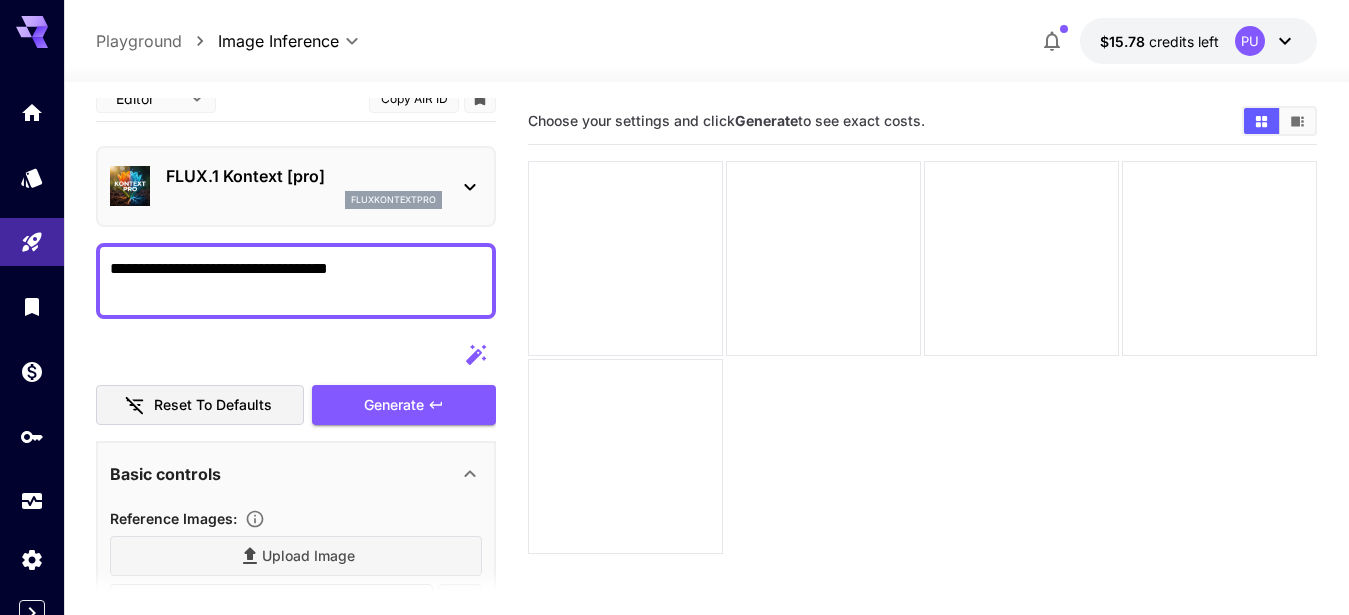 click on "**********" at bounding box center (287, 281) 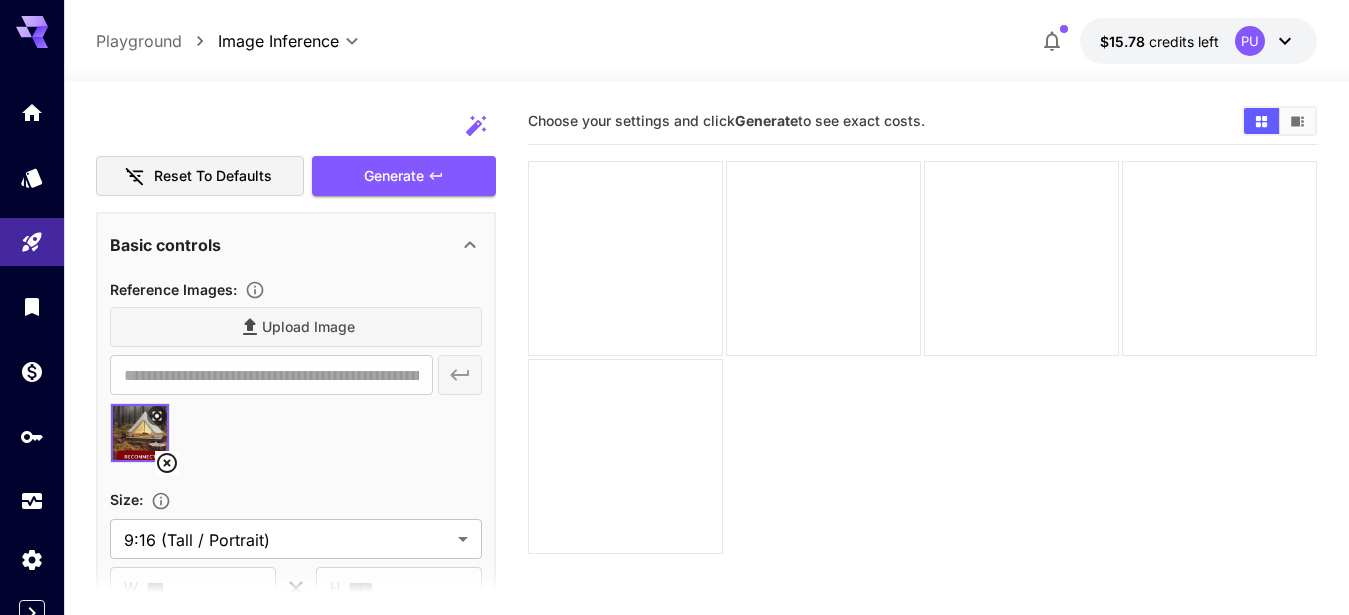 scroll, scrollTop: 254, scrollLeft: 0, axis: vertical 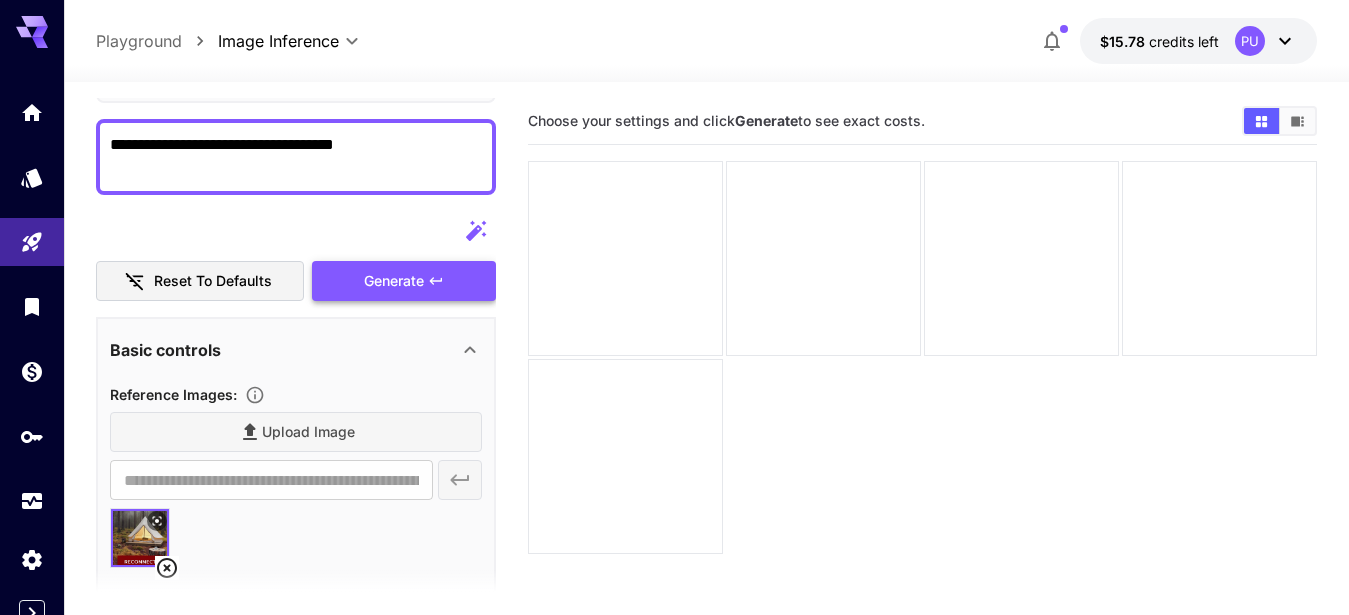 click on "Generate" at bounding box center [404, 281] 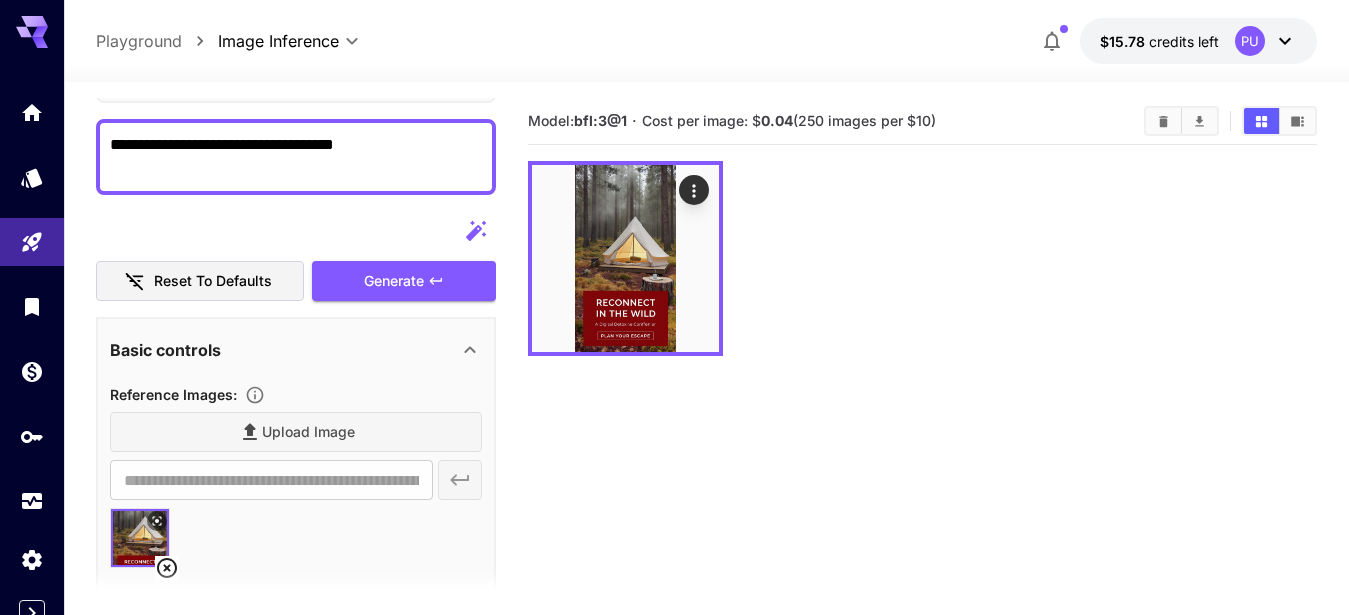 click on "**********" at bounding box center (287, 157) 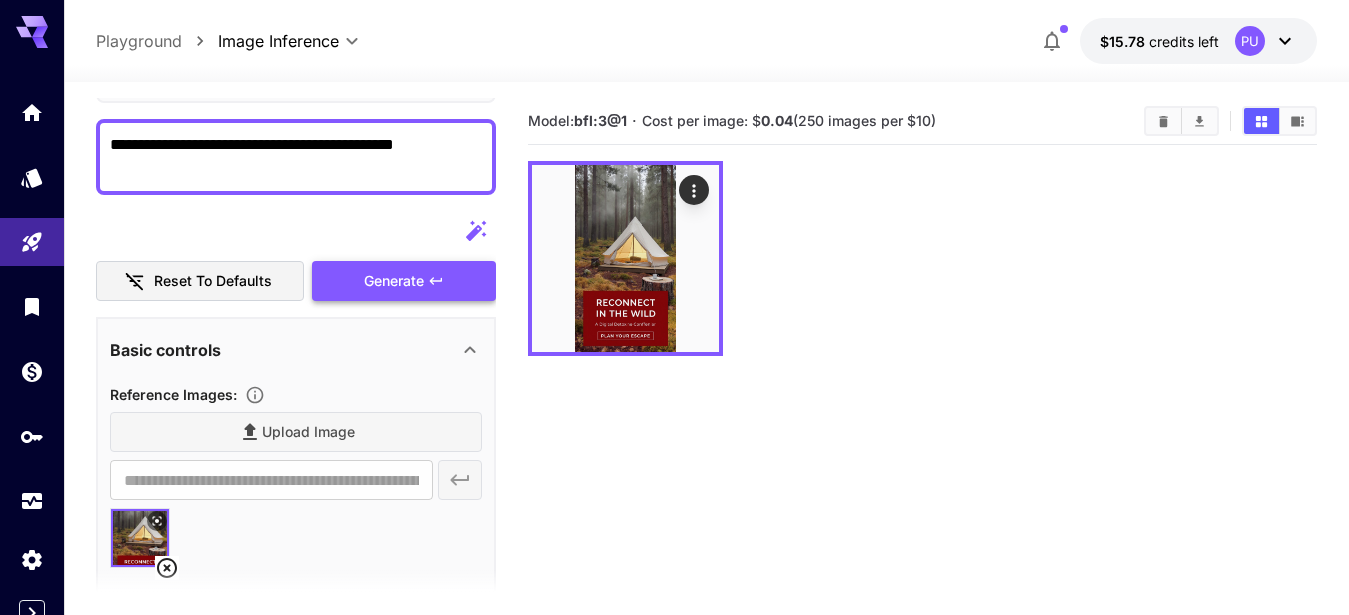 type on "**********" 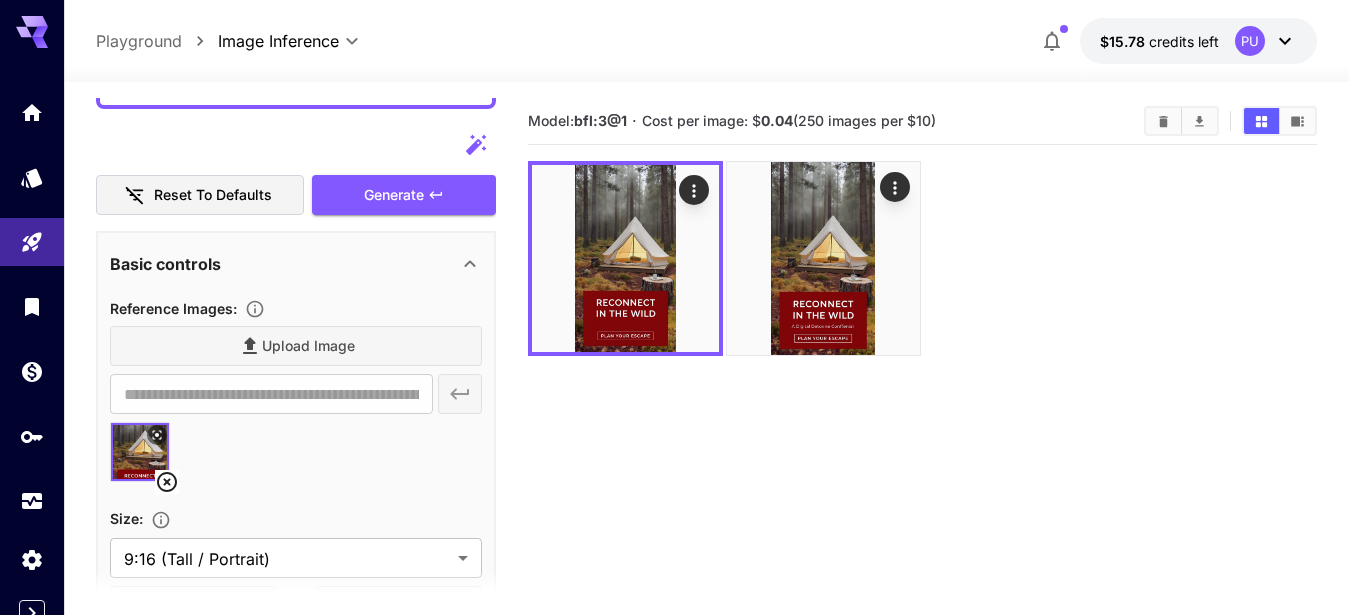 scroll, scrollTop: 374, scrollLeft: 0, axis: vertical 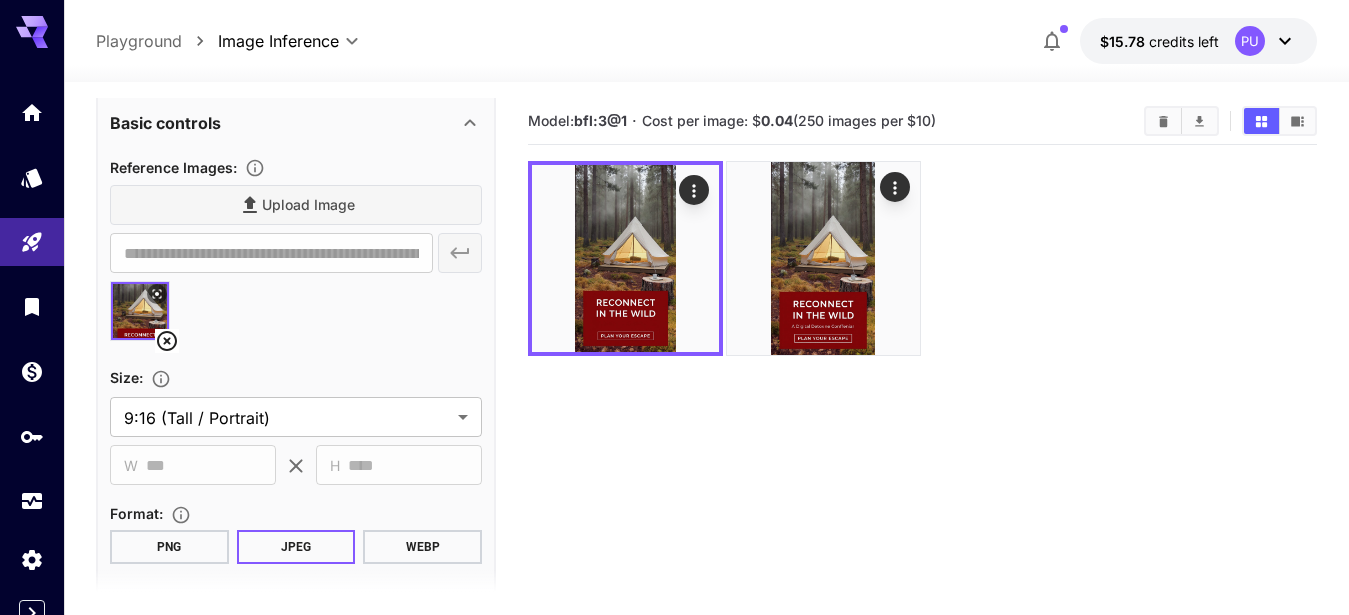 click 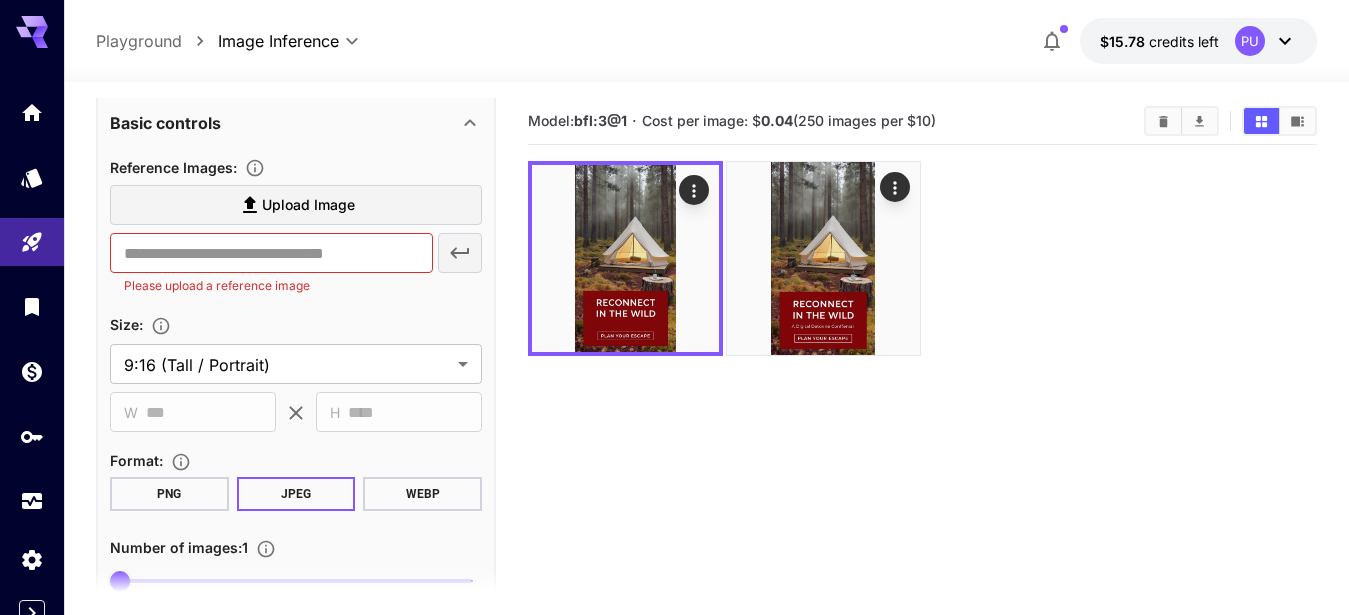 click on "Upload Image" at bounding box center (308, 205) 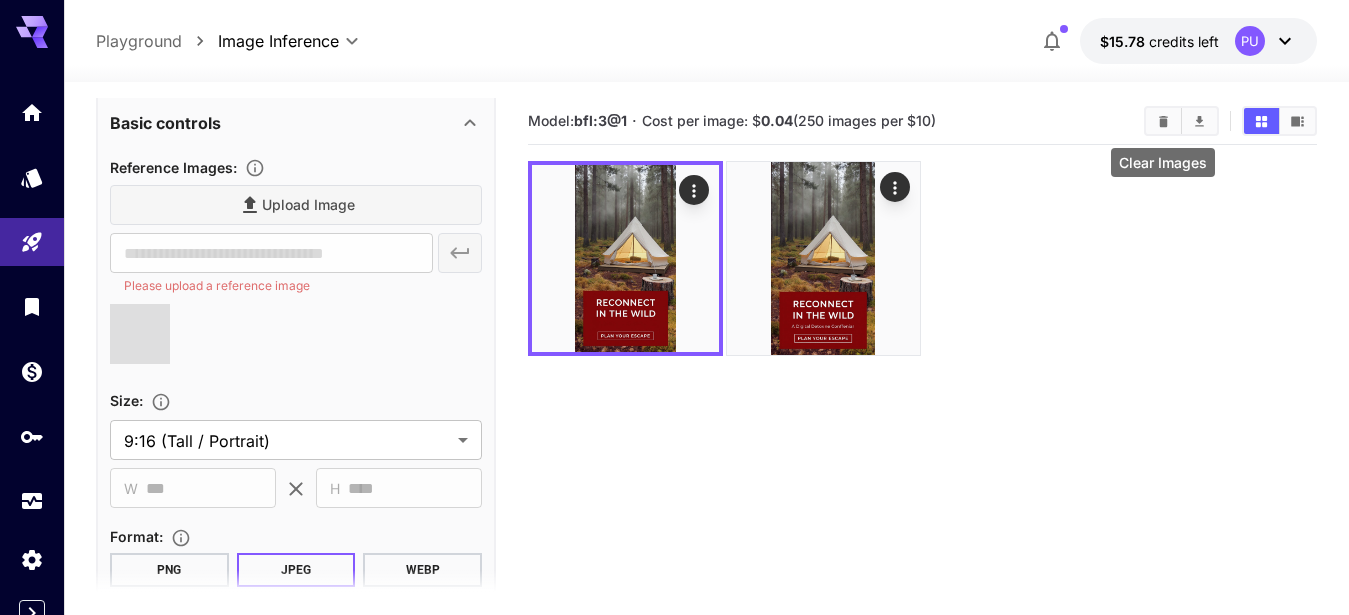 click 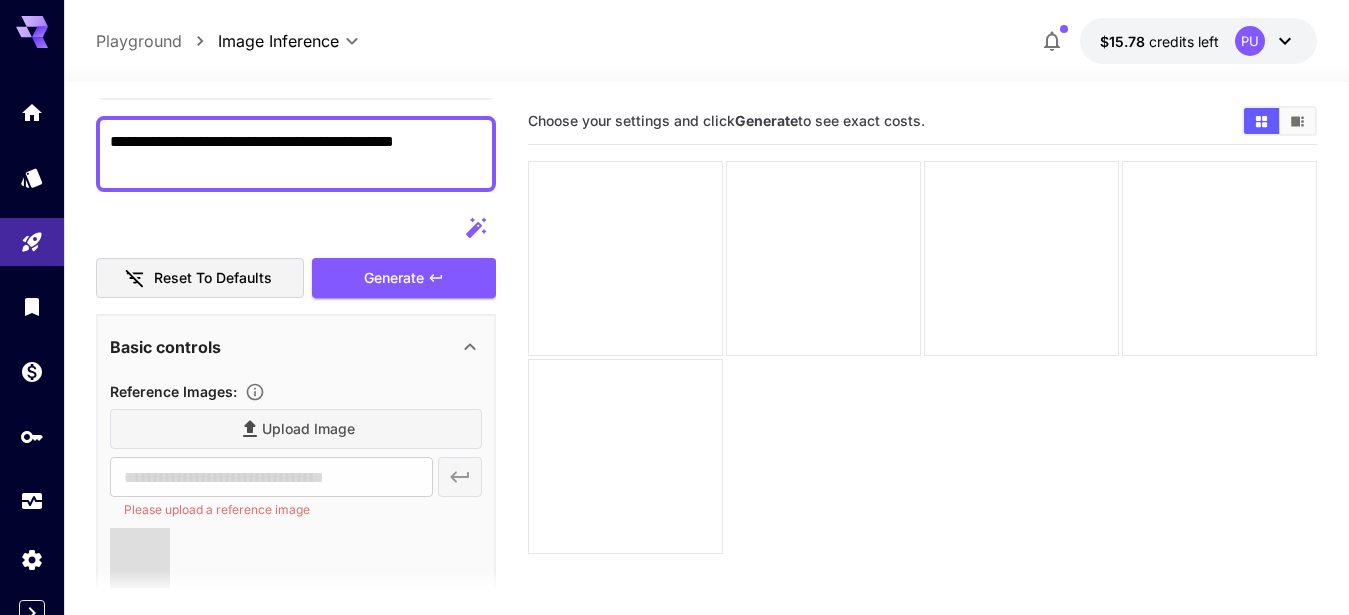 scroll, scrollTop: 123, scrollLeft: 0, axis: vertical 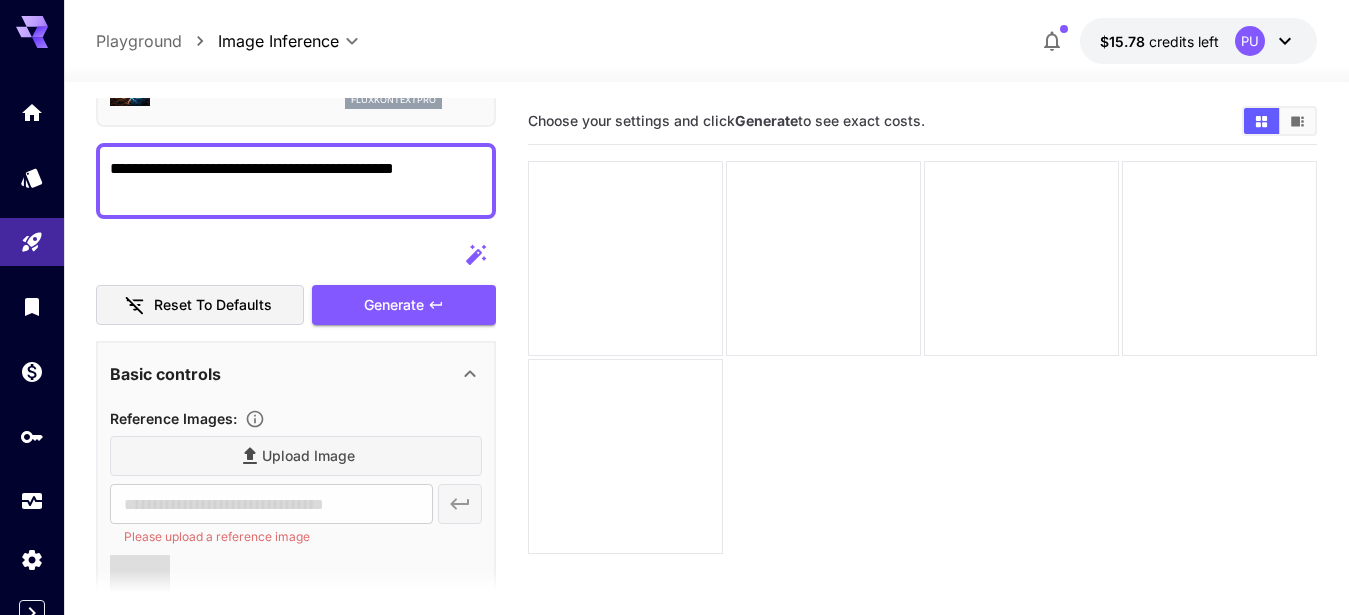 type on "**********" 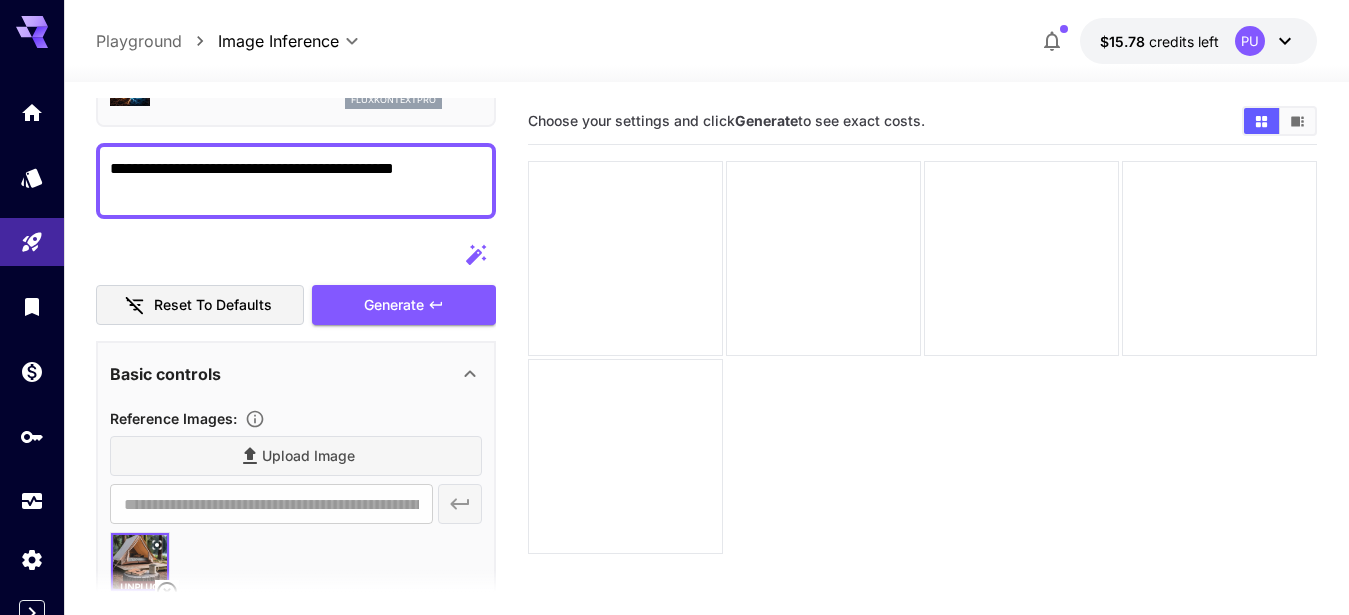 click on "**********" at bounding box center (287, 181) 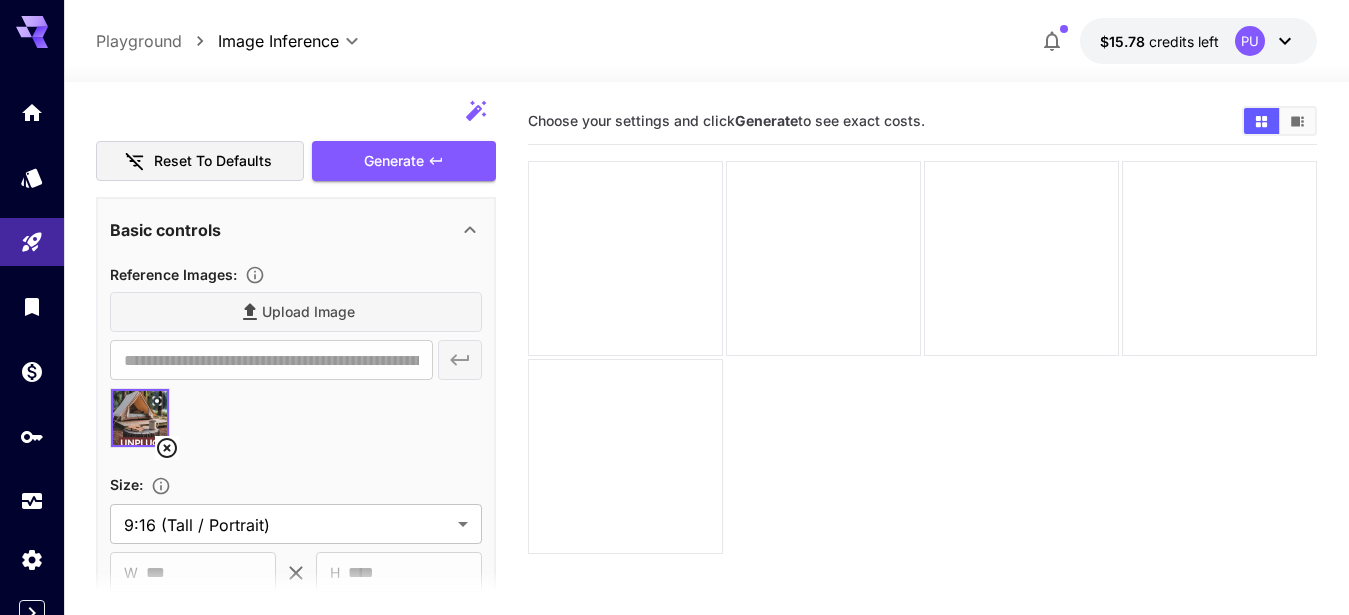 scroll, scrollTop: 356, scrollLeft: 0, axis: vertical 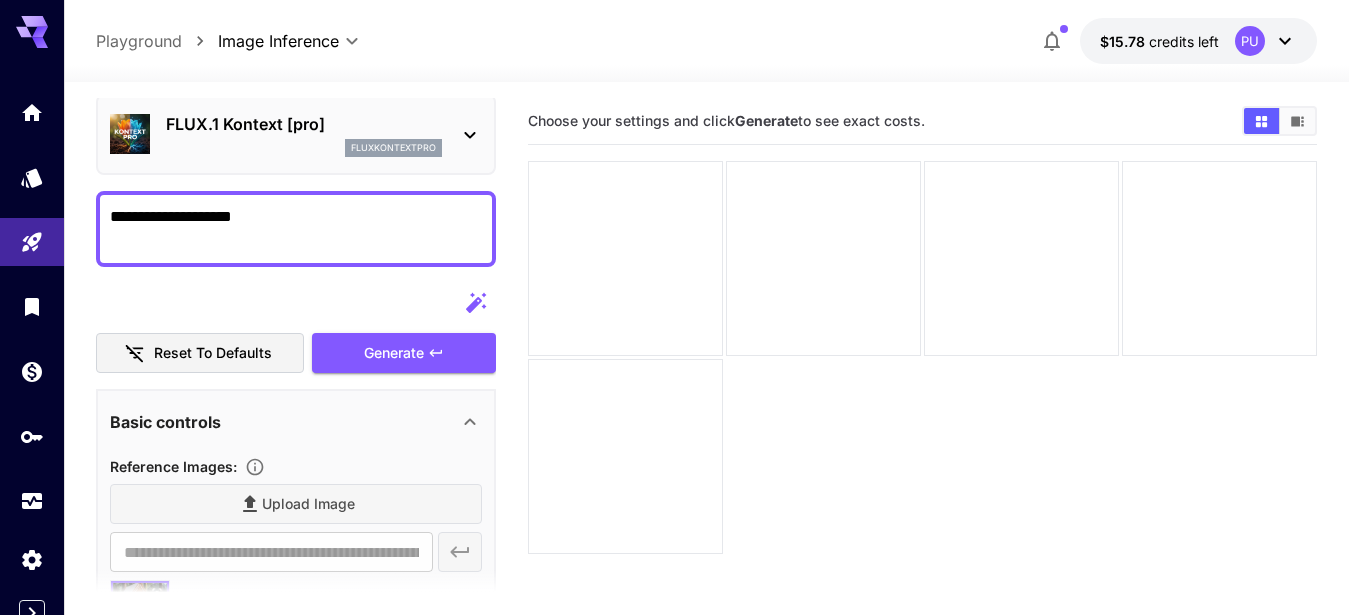 click on "**********" at bounding box center [287, 229] 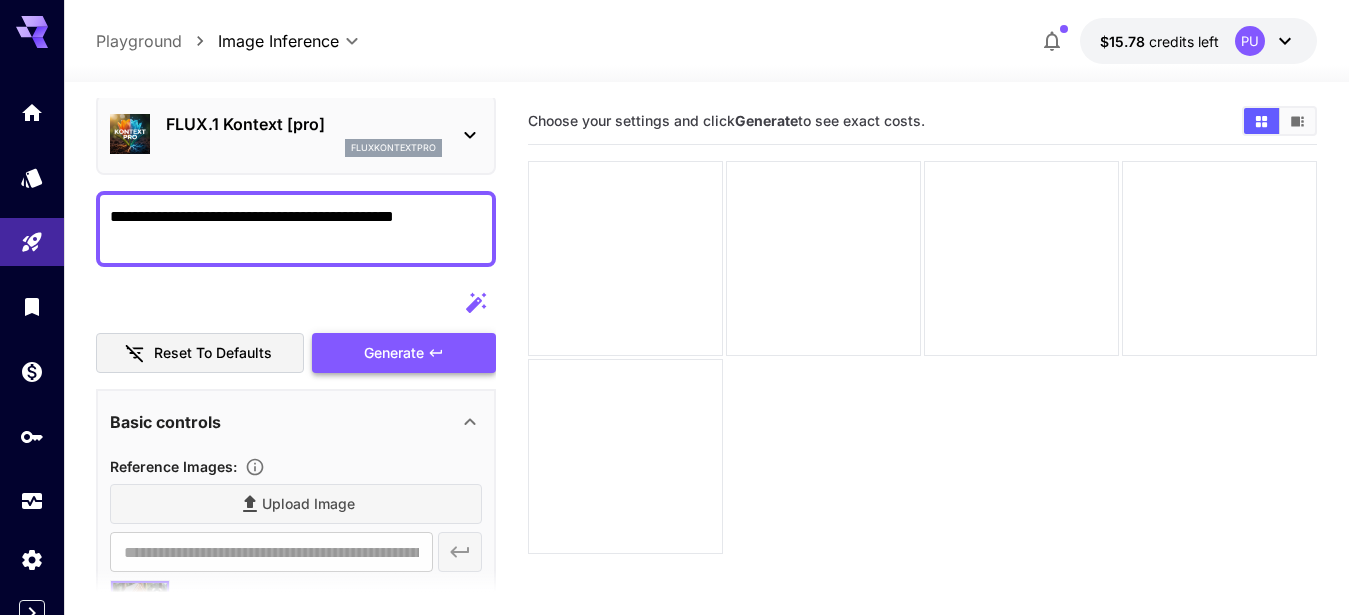 type on "**********" 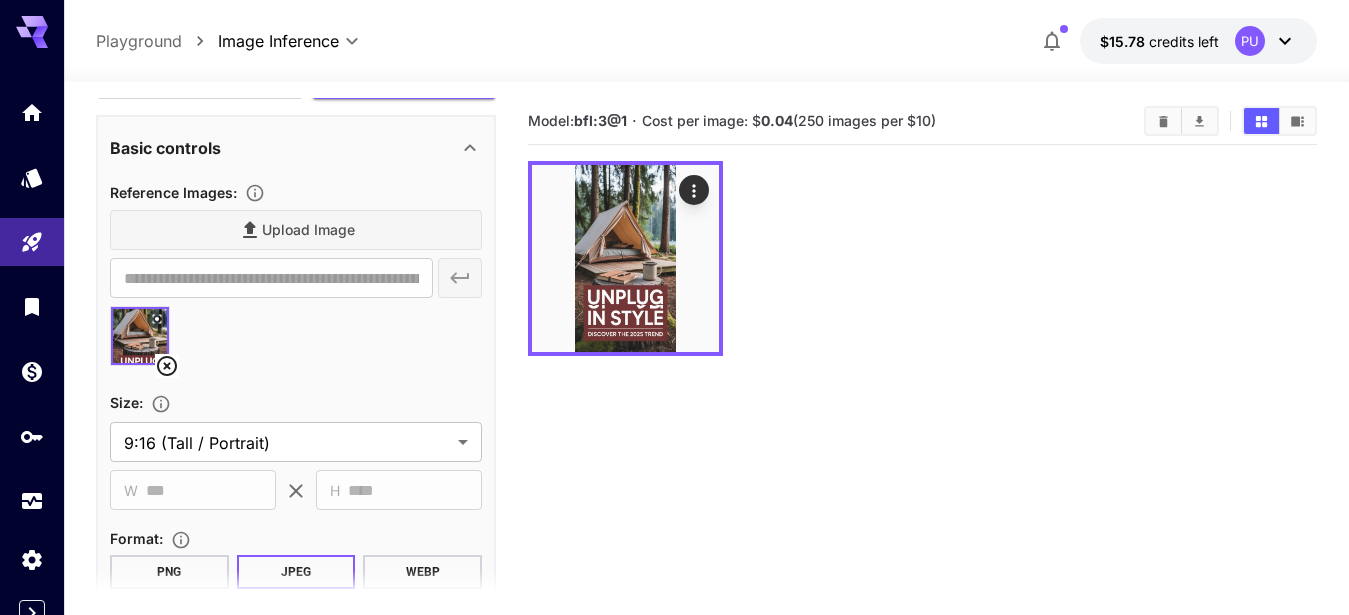 scroll, scrollTop: 351, scrollLeft: 0, axis: vertical 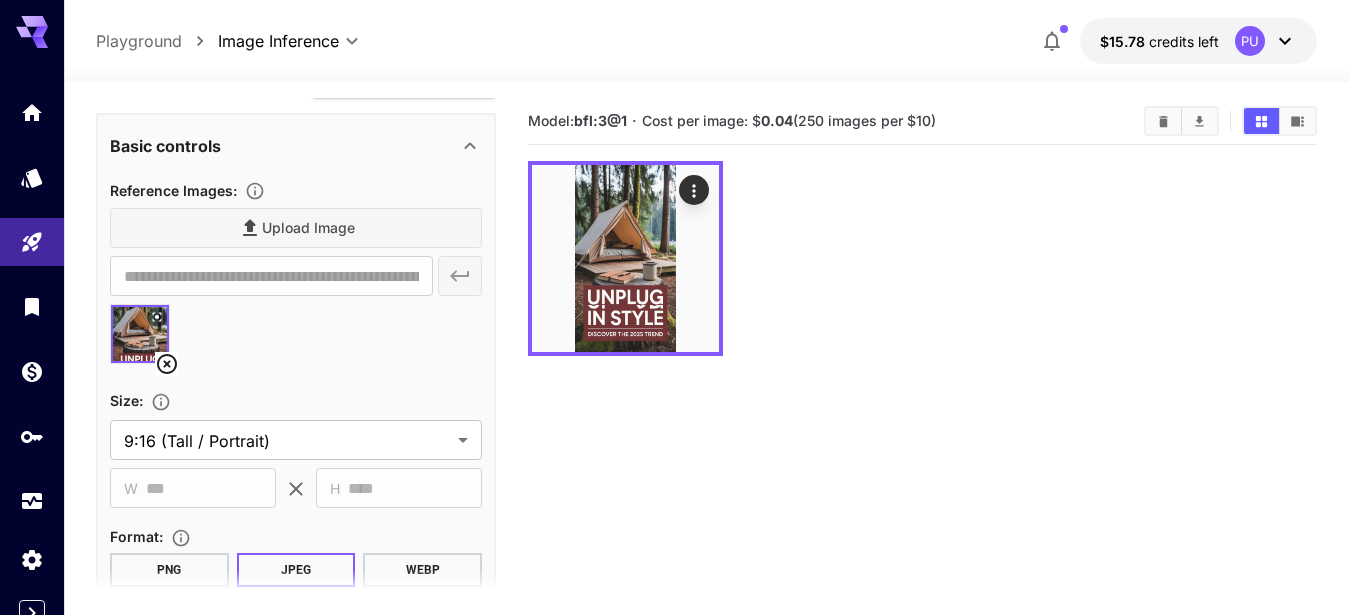 click 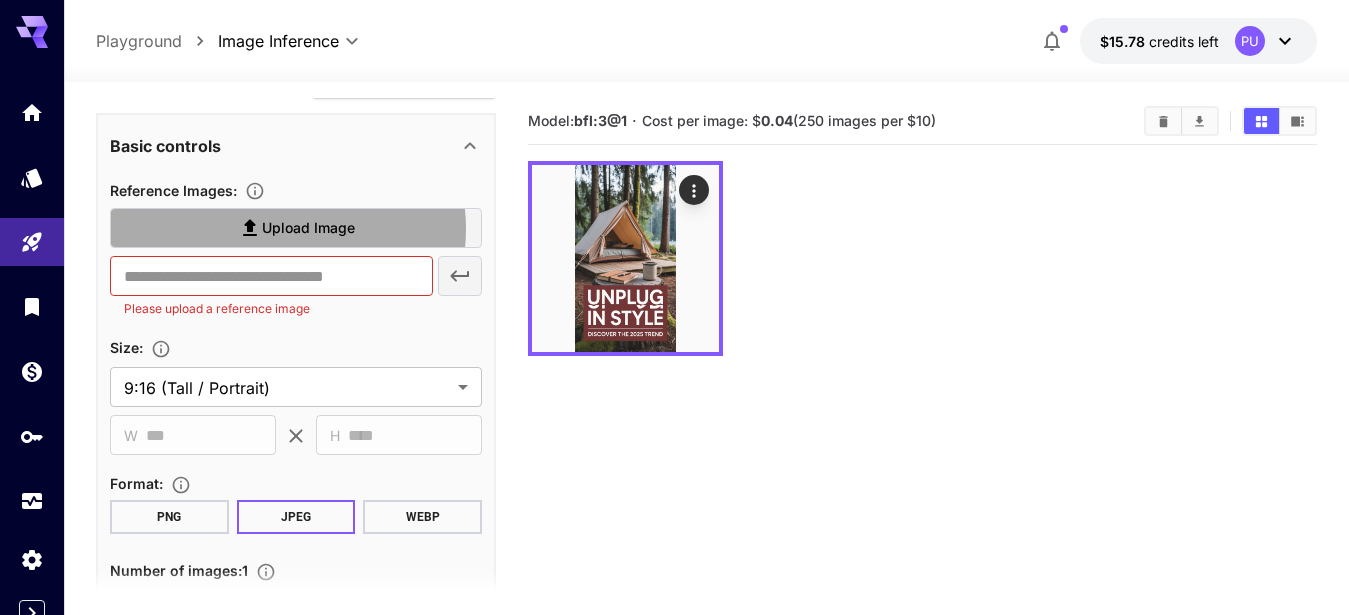 click on "Upload Image" at bounding box center [308, 228] 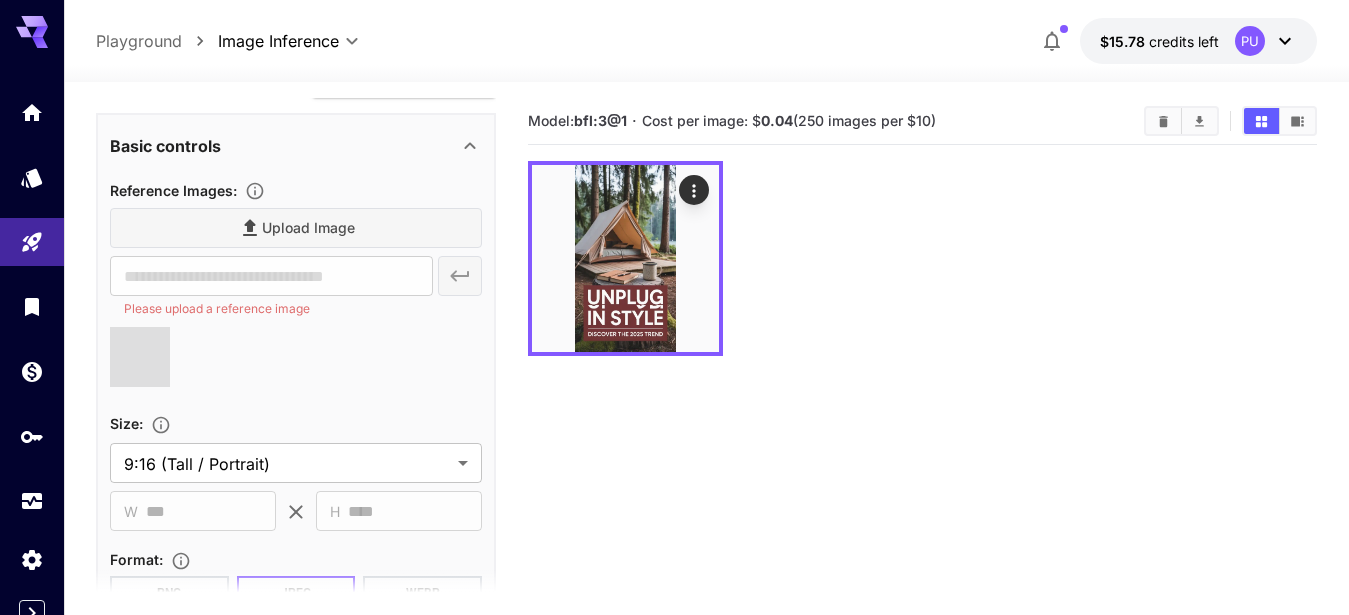 type on "**********" 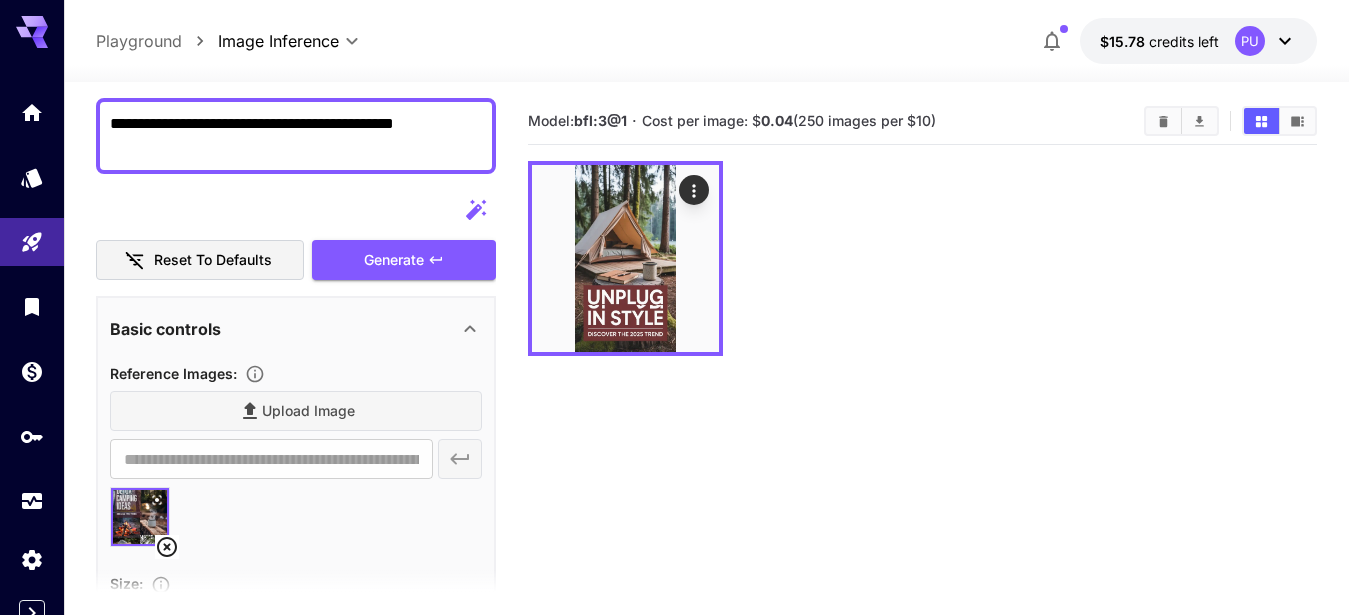 scroll, scrollTop: 179, scrollLeft: 0, axis: vertical 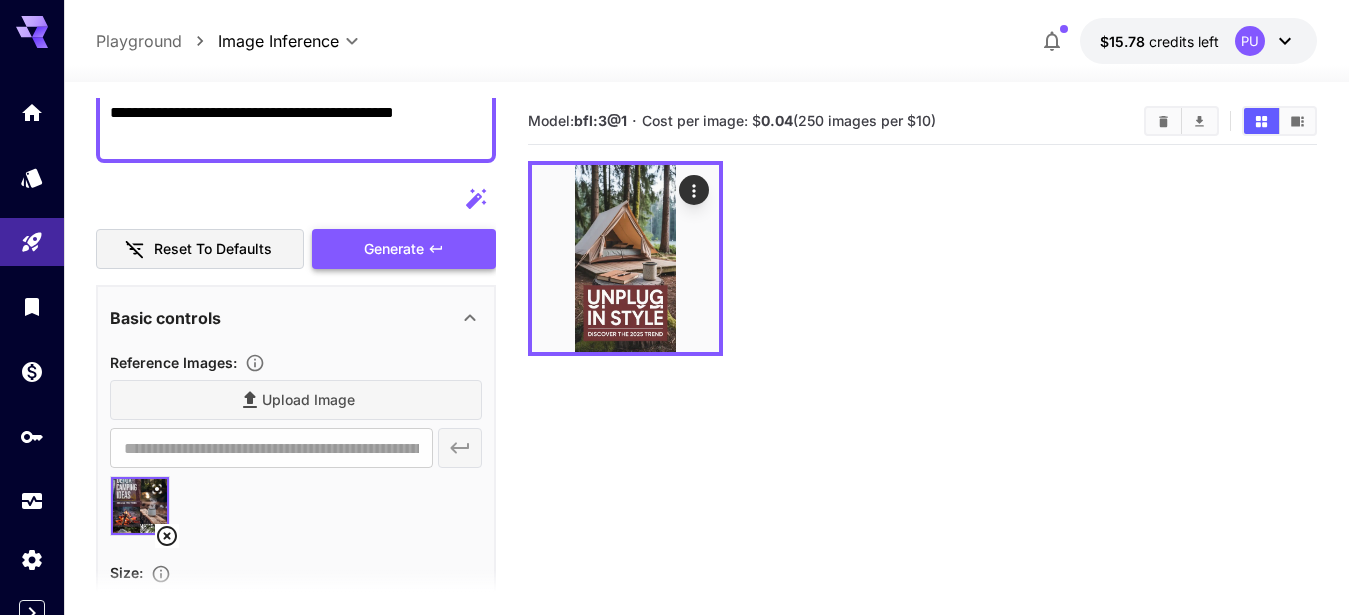 click on "Generate" at bounding box center (394, 249) 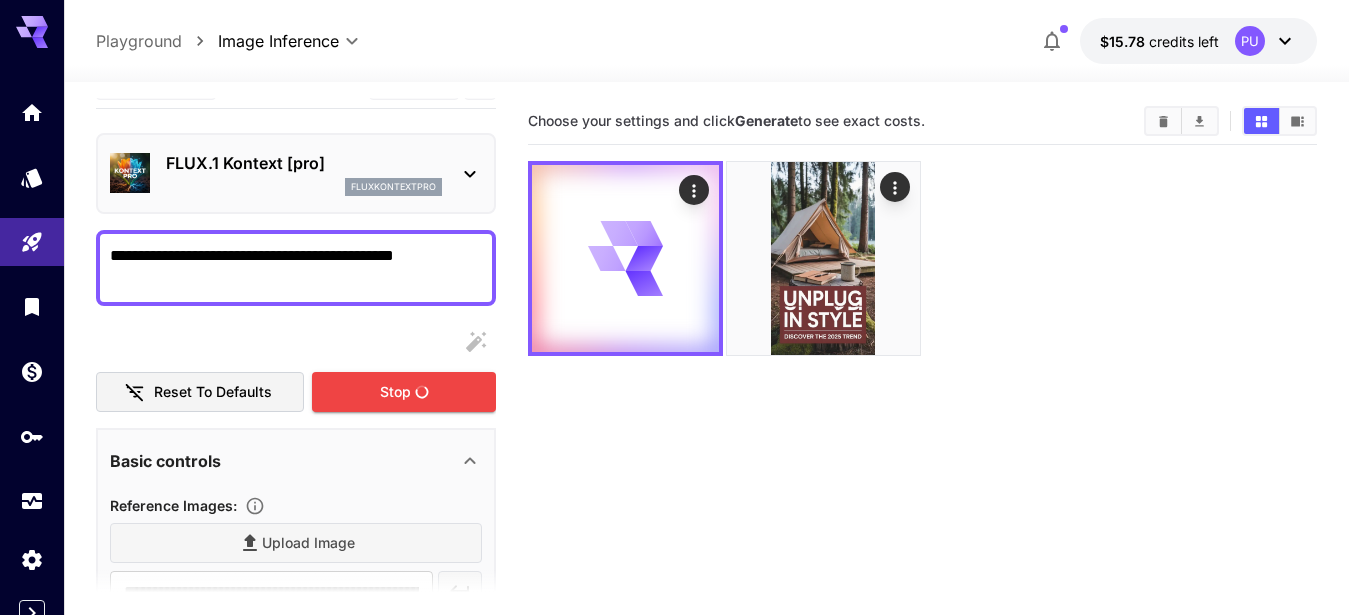 scroll, scrollTop: 0, scrollLeft: 0, axis: both 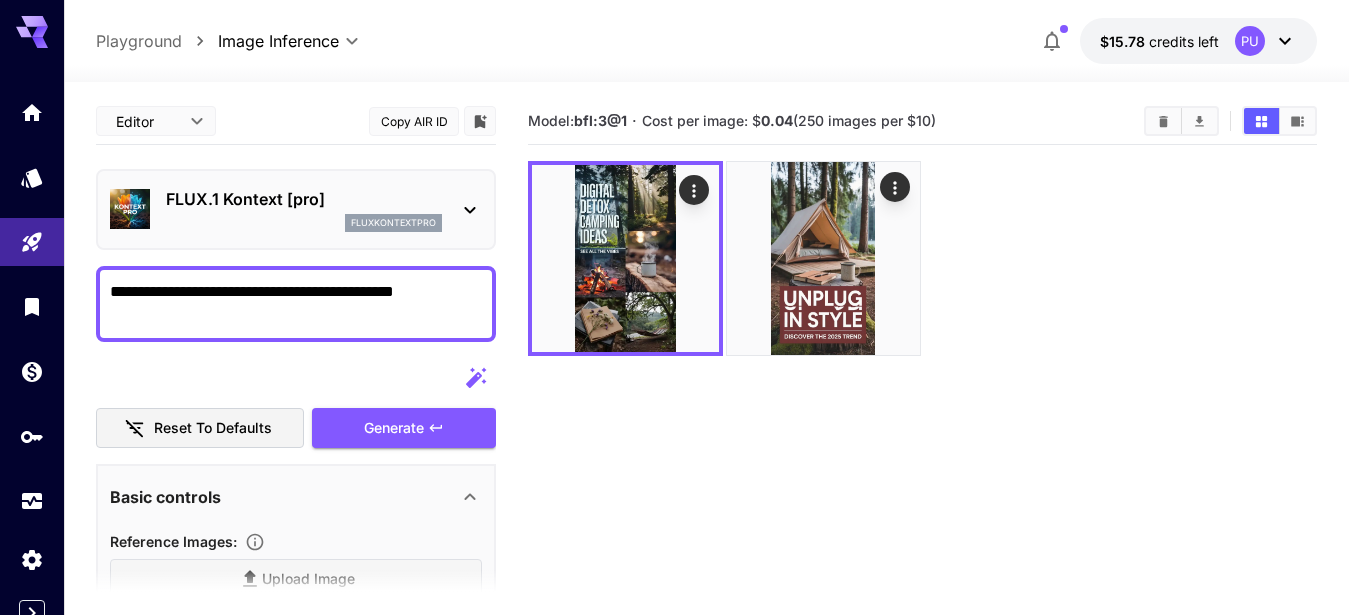 click on "FLUX.1 Kontext [pro]" at bounding box center (304, 199) 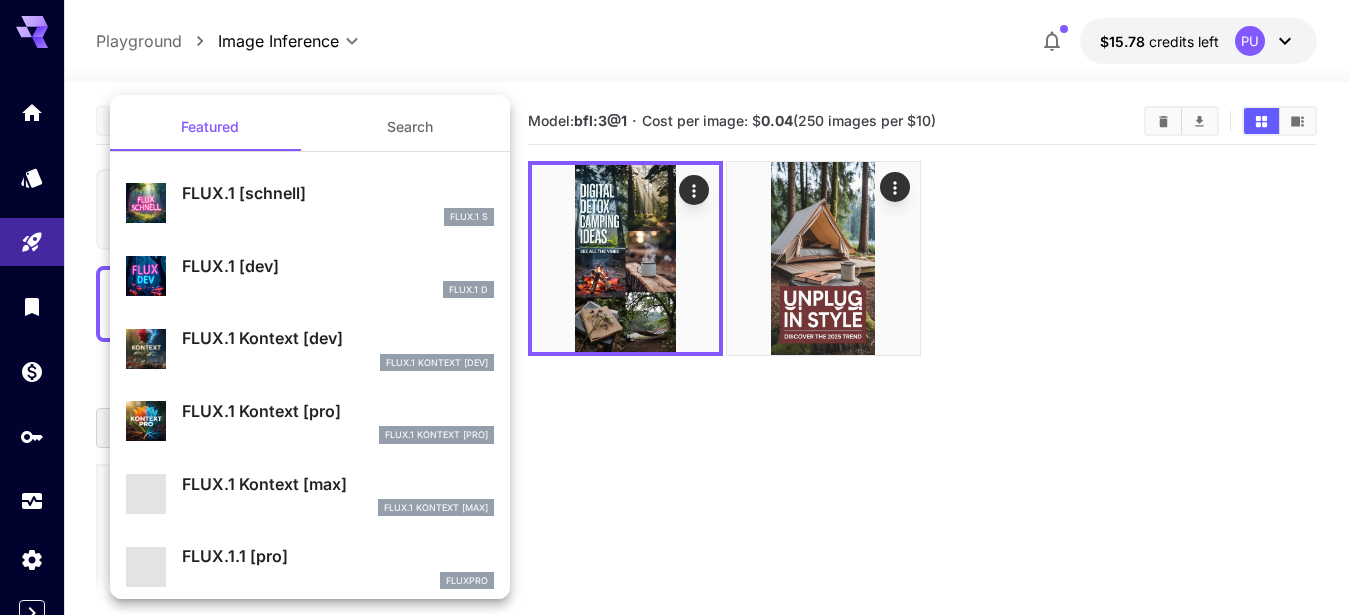 click at bounding box center [683, 307] 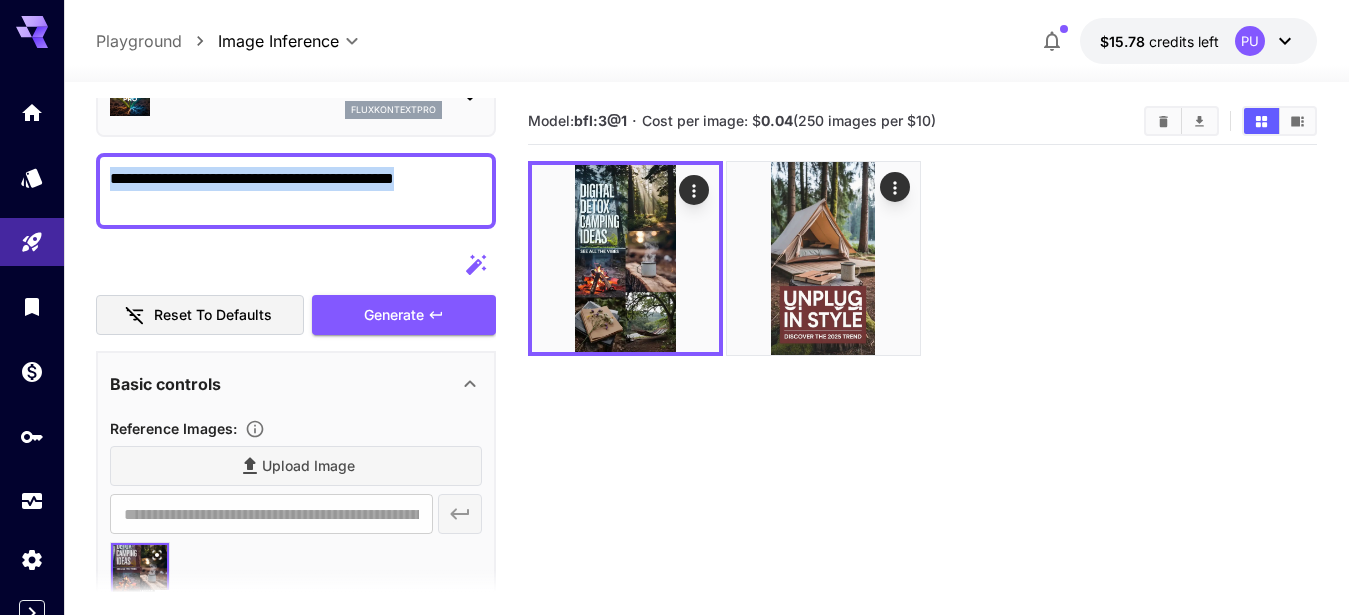 scroll, scrollTop: 127, scrollLeft: 0, axis: vertical 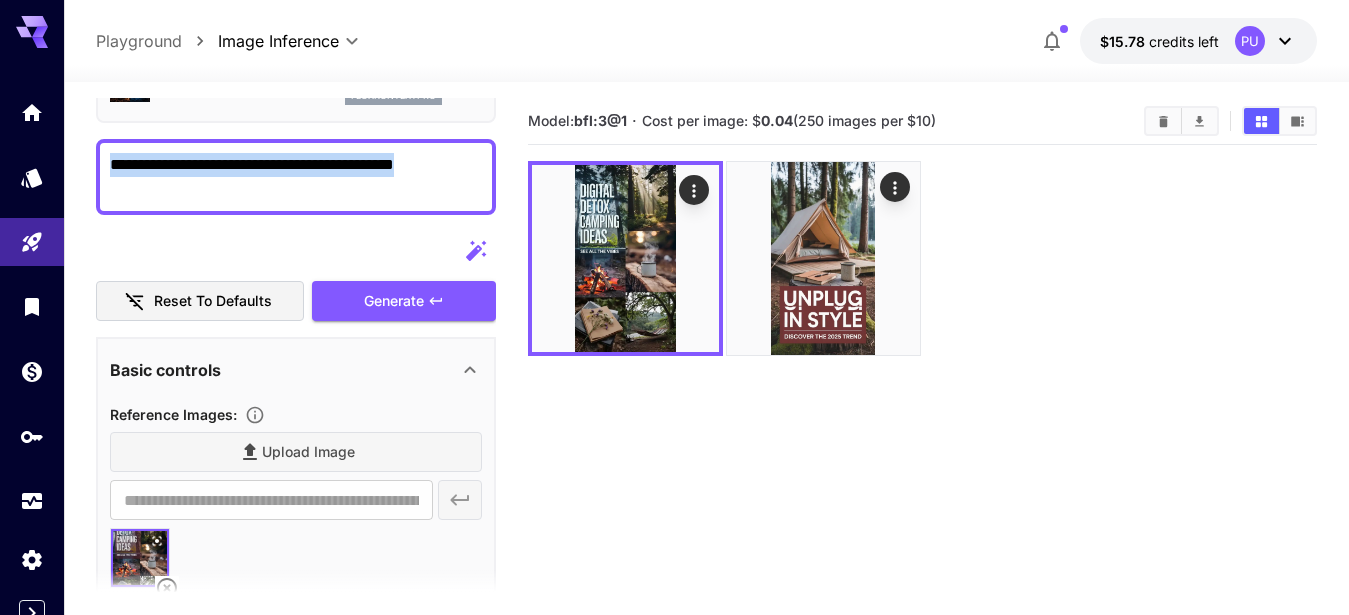 drag, startPoint x: 479, startPoint y: 219, endPoint x: 477, endPoint y: 275, distance: 56.0357 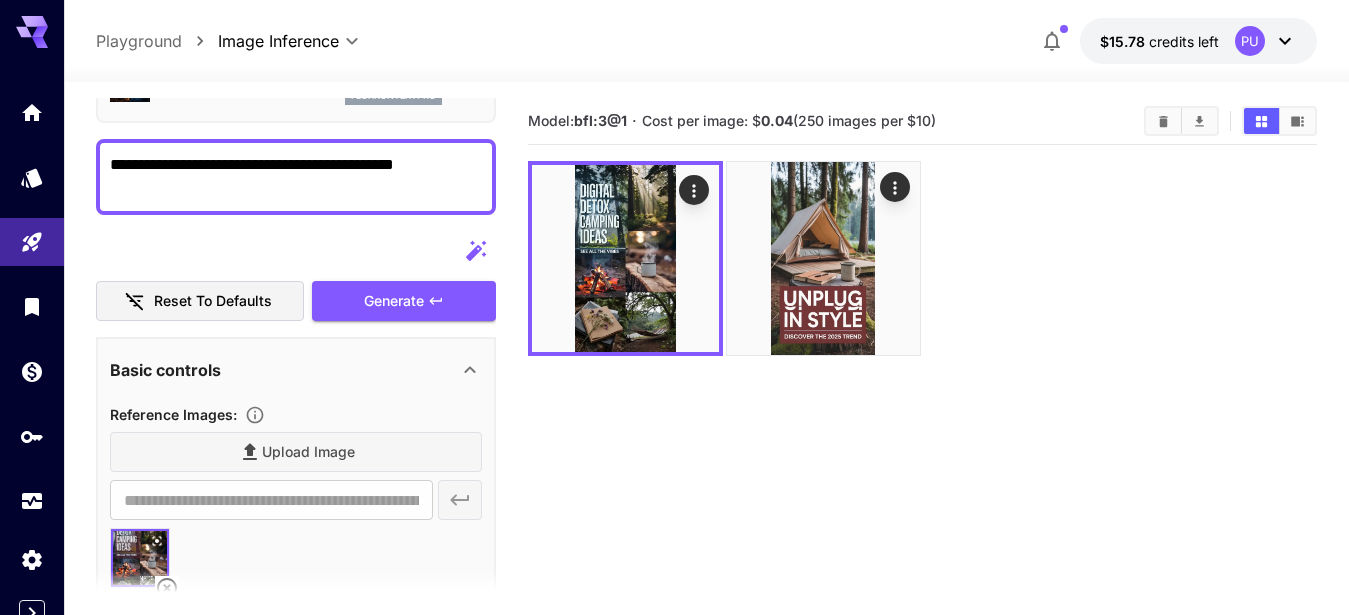 click on "**********" at bounding box center (287, 177) 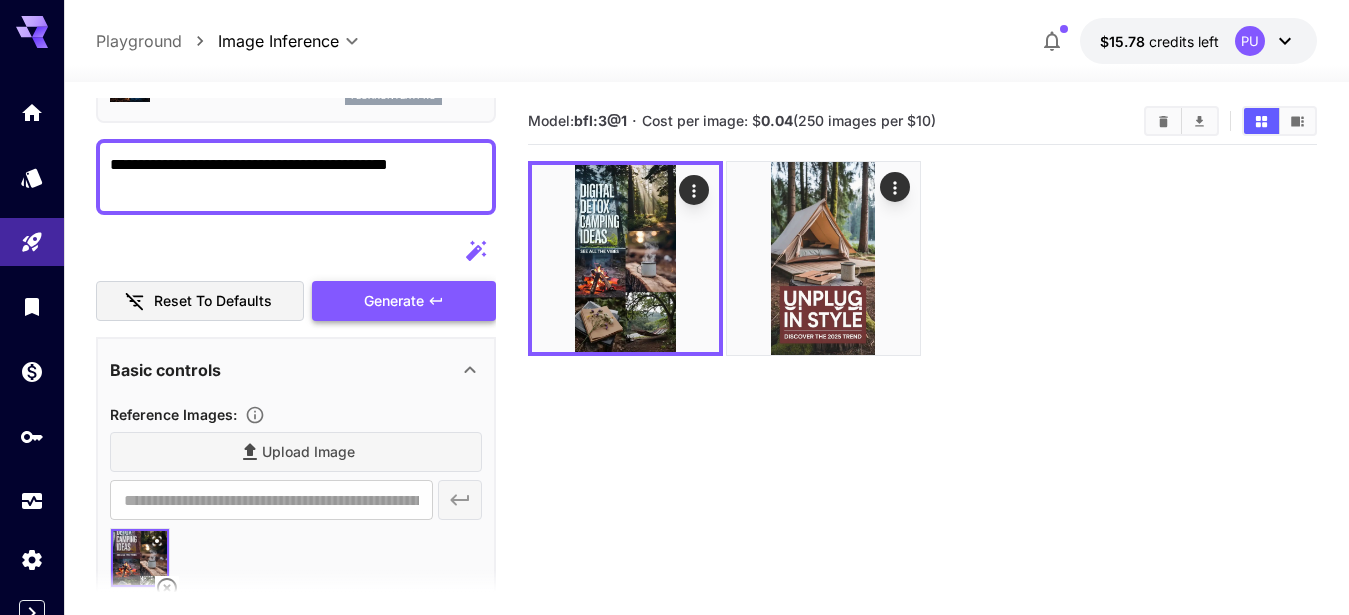 click on "Generate" at bounding box center [394, 301] 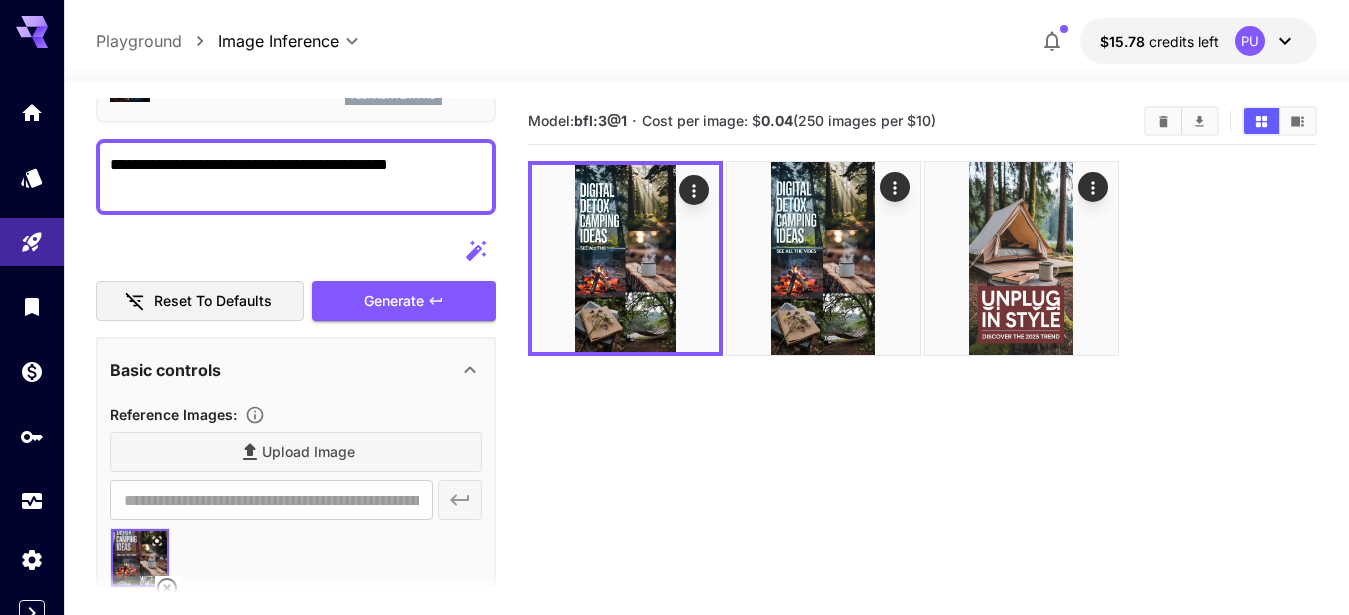 click on "**********" at bounding box center [287, 177] 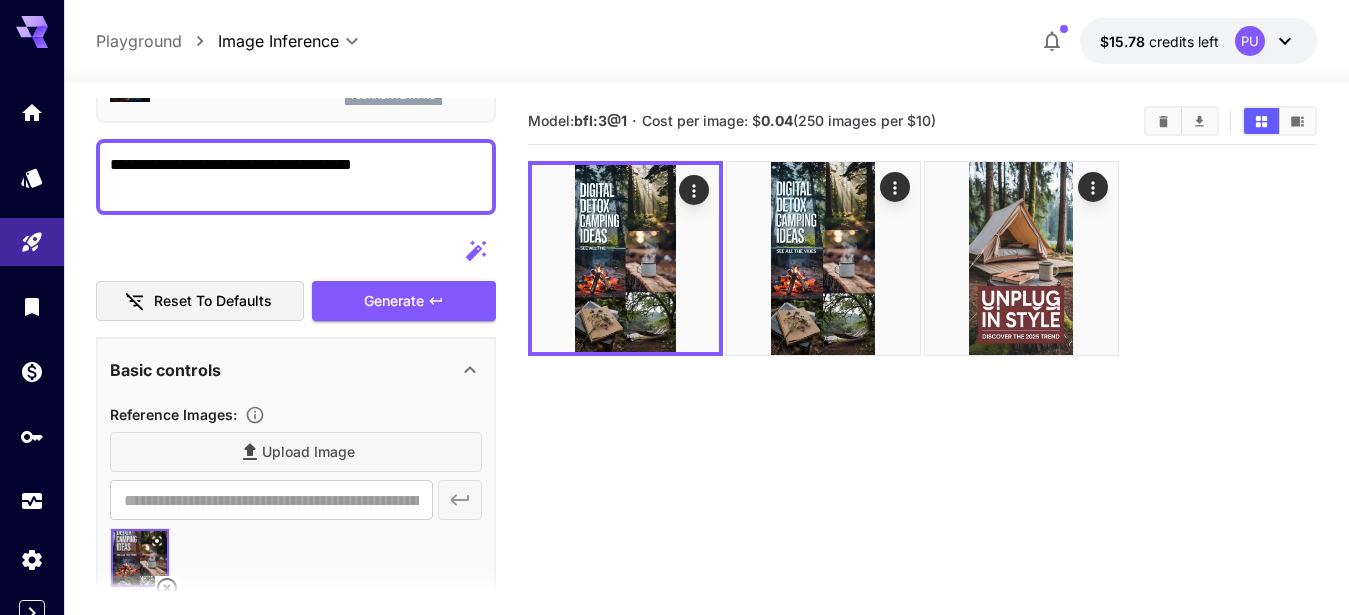click on "**********" at bounding box center (287, 177) 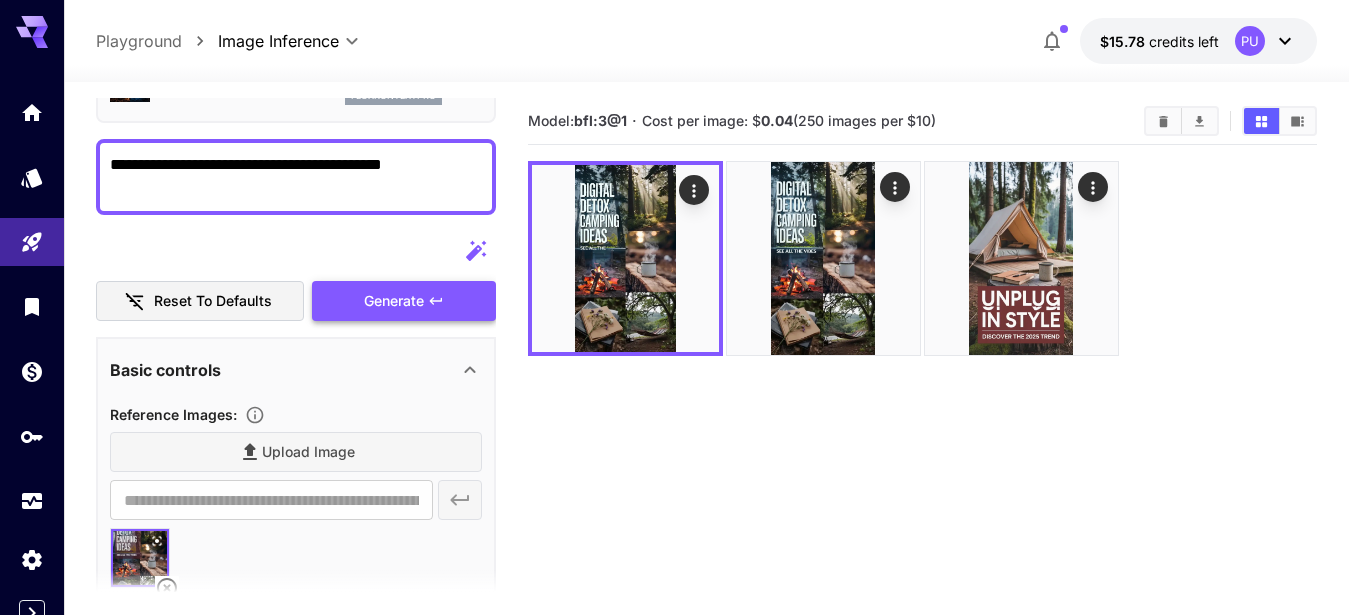 click on "Generate" at bounding box center (394, 301) 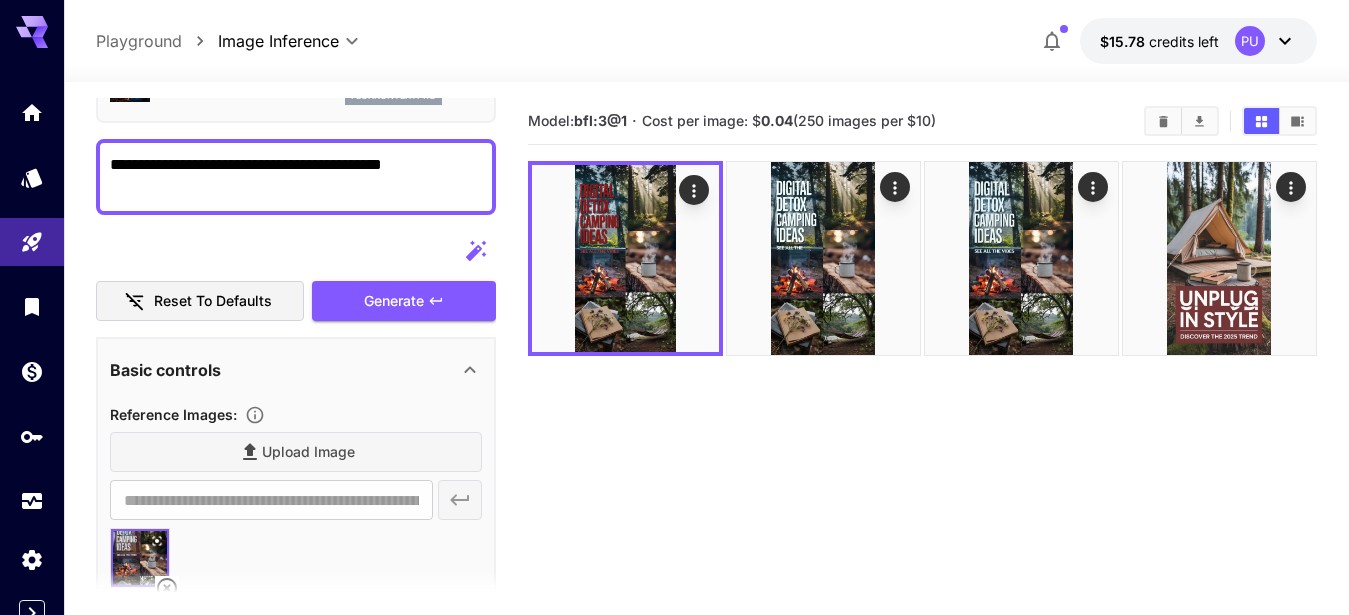 click on "**********" at bounding box center (287, 177) 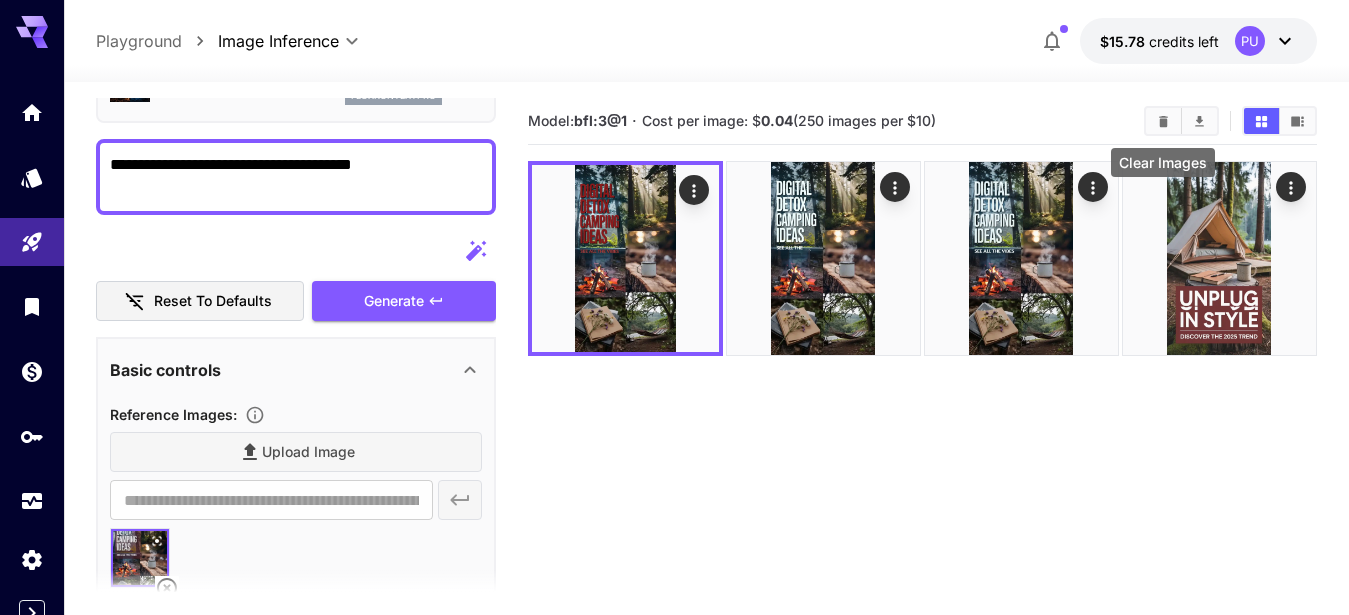 type on "**********" 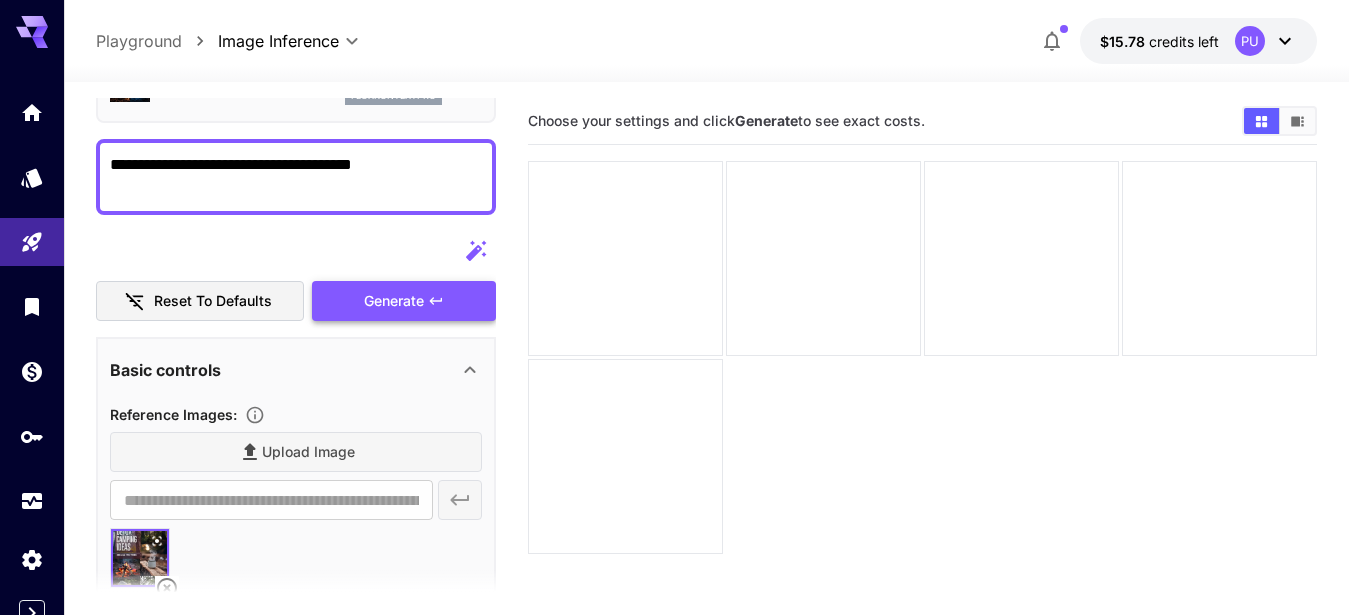click on "Generate" at bounding box center (394, 301) 